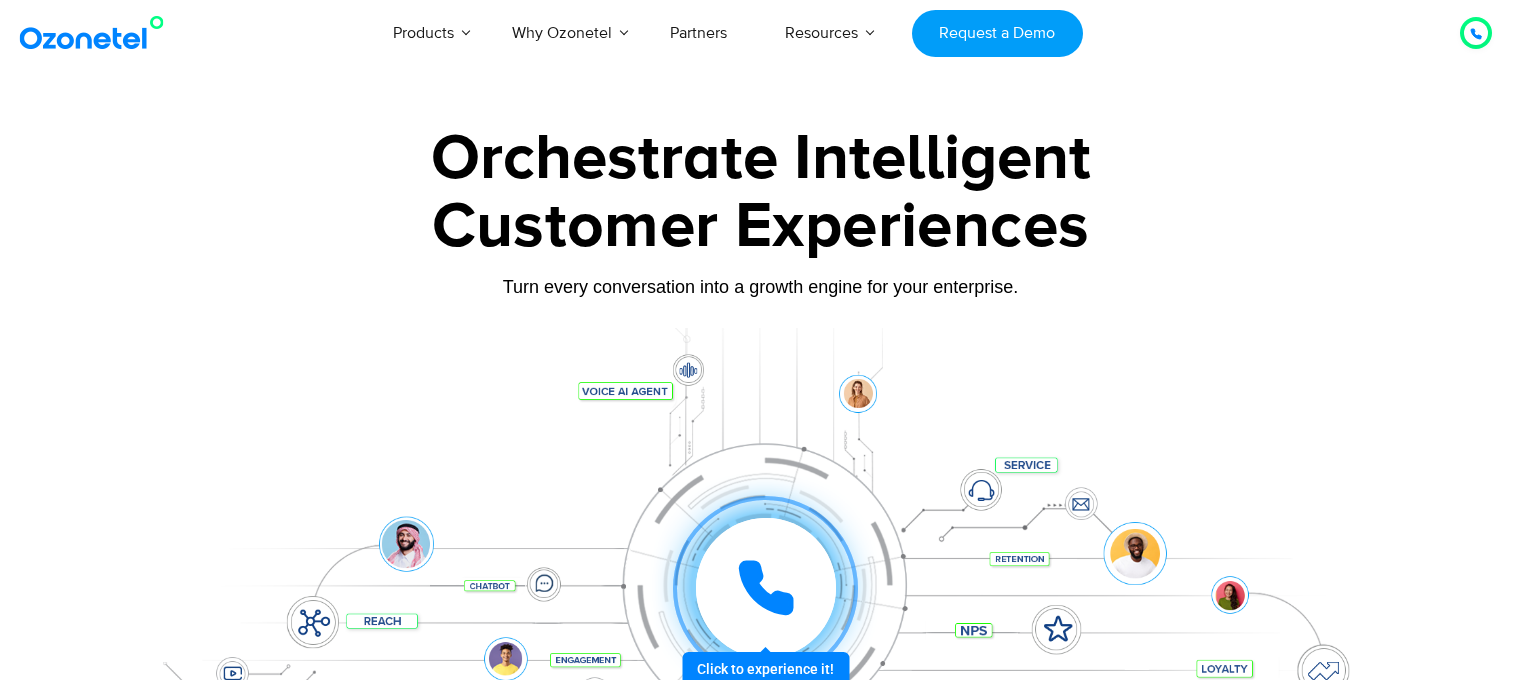 scroll, scrollTop: 0, scrollLeft: 0, axis: both 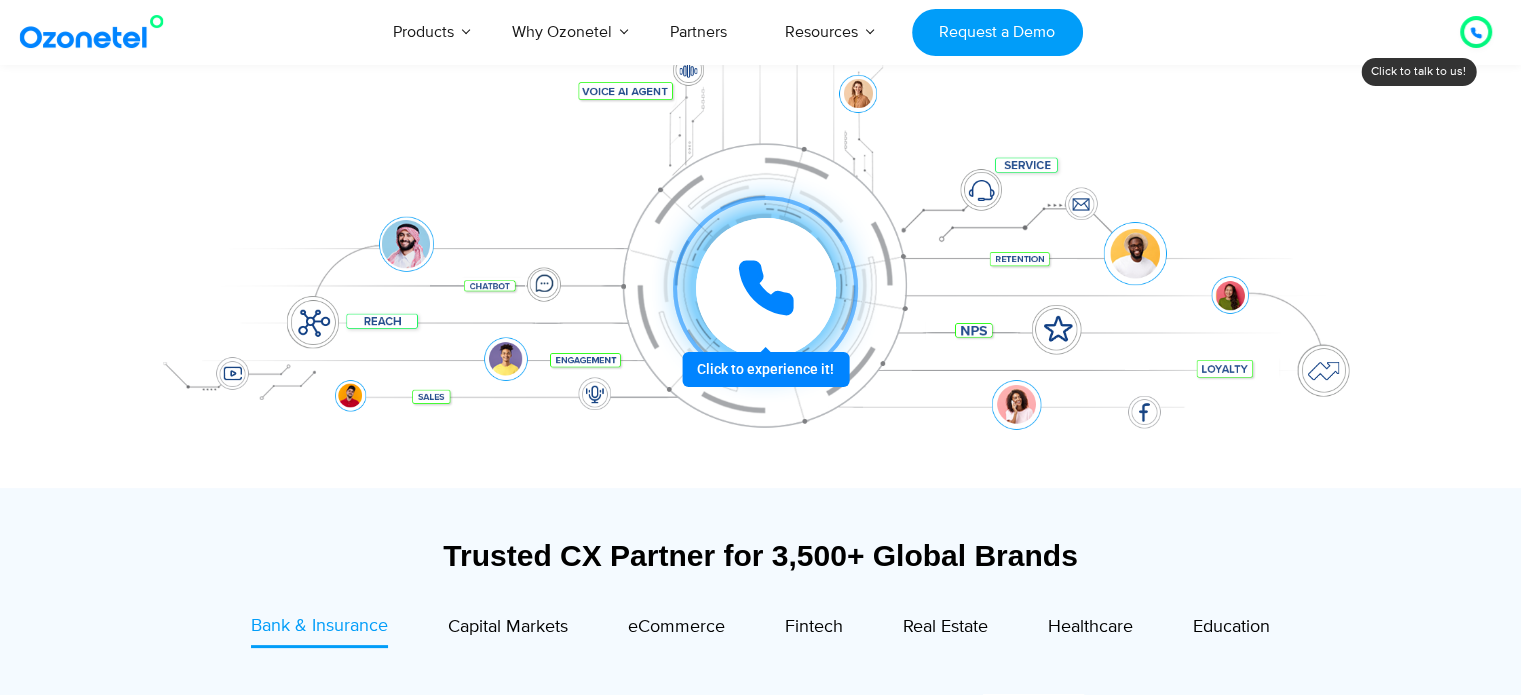 click at bounding box center [766, 288] 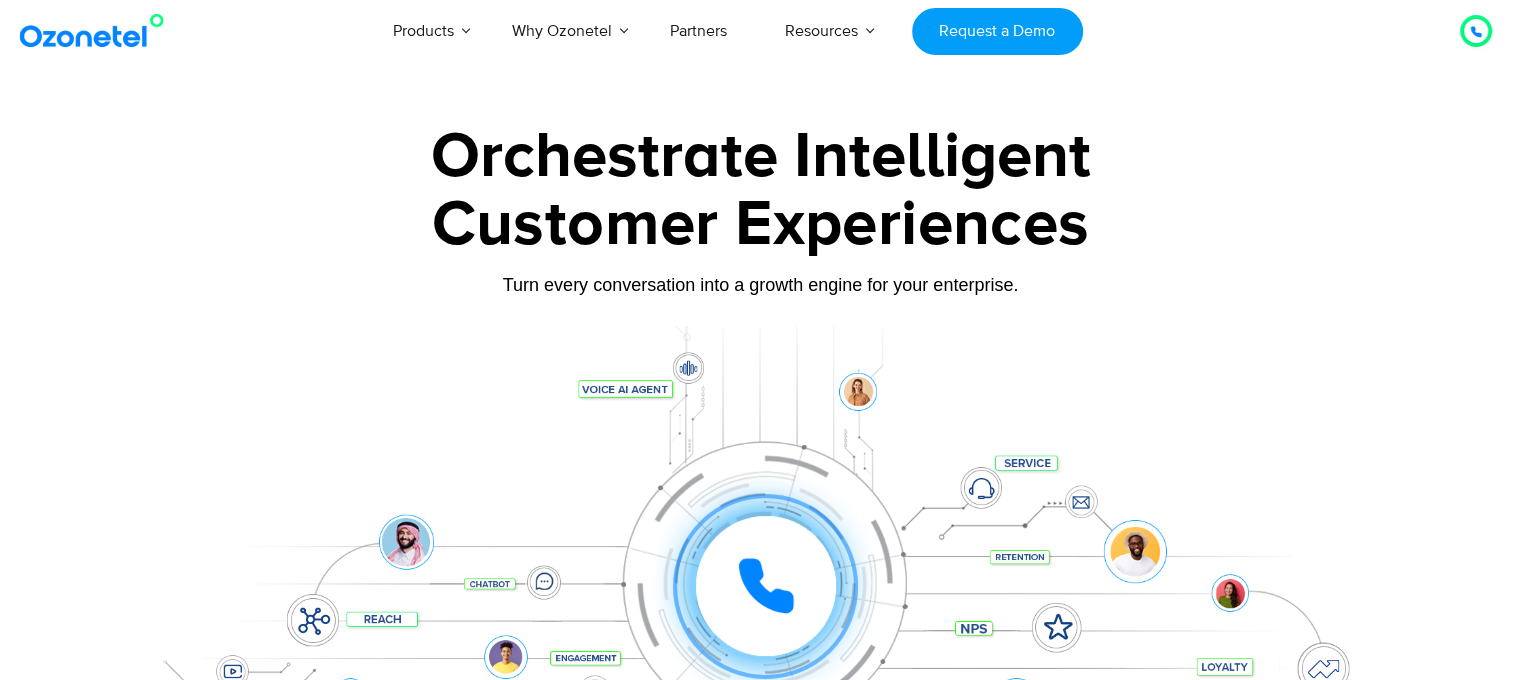 scroll, scrollTop: 0, scrollLeft: 0, axis: both 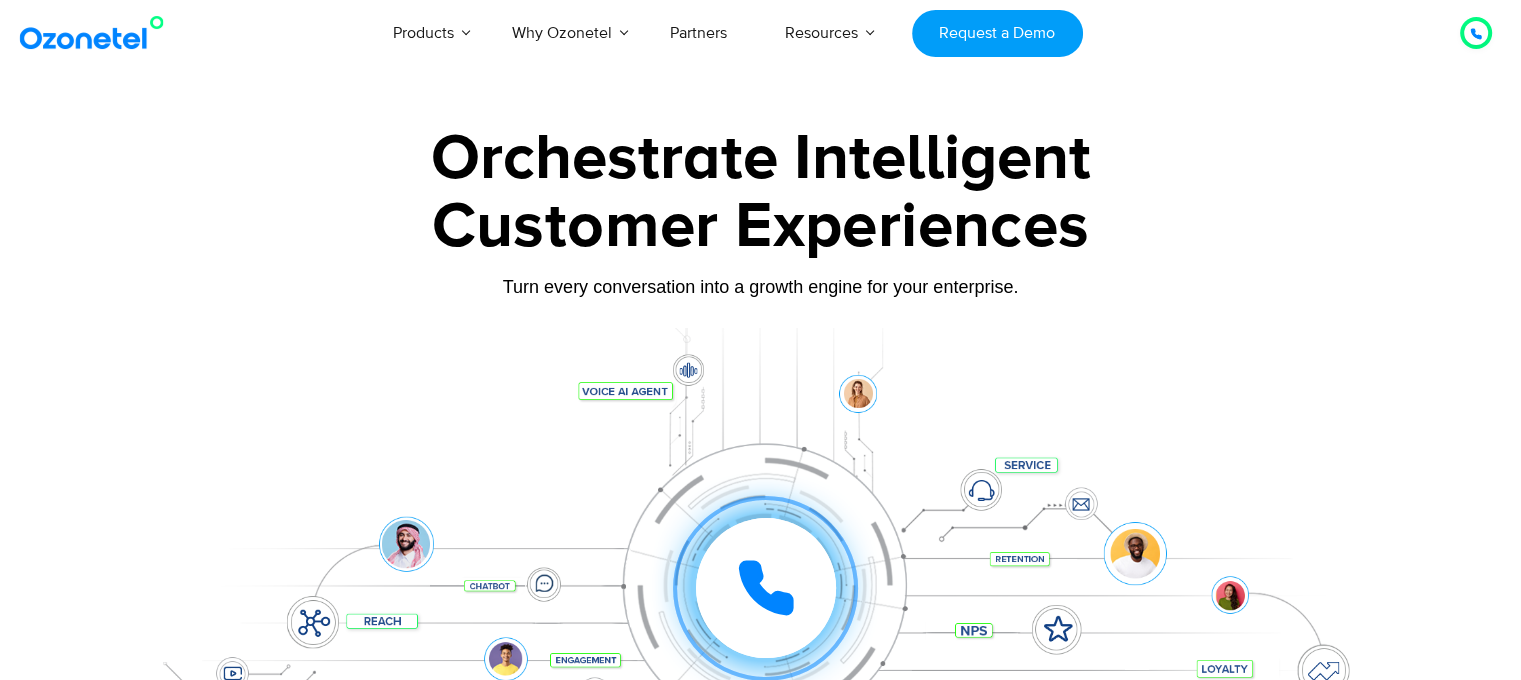 click at bounding box center (1476, 33) 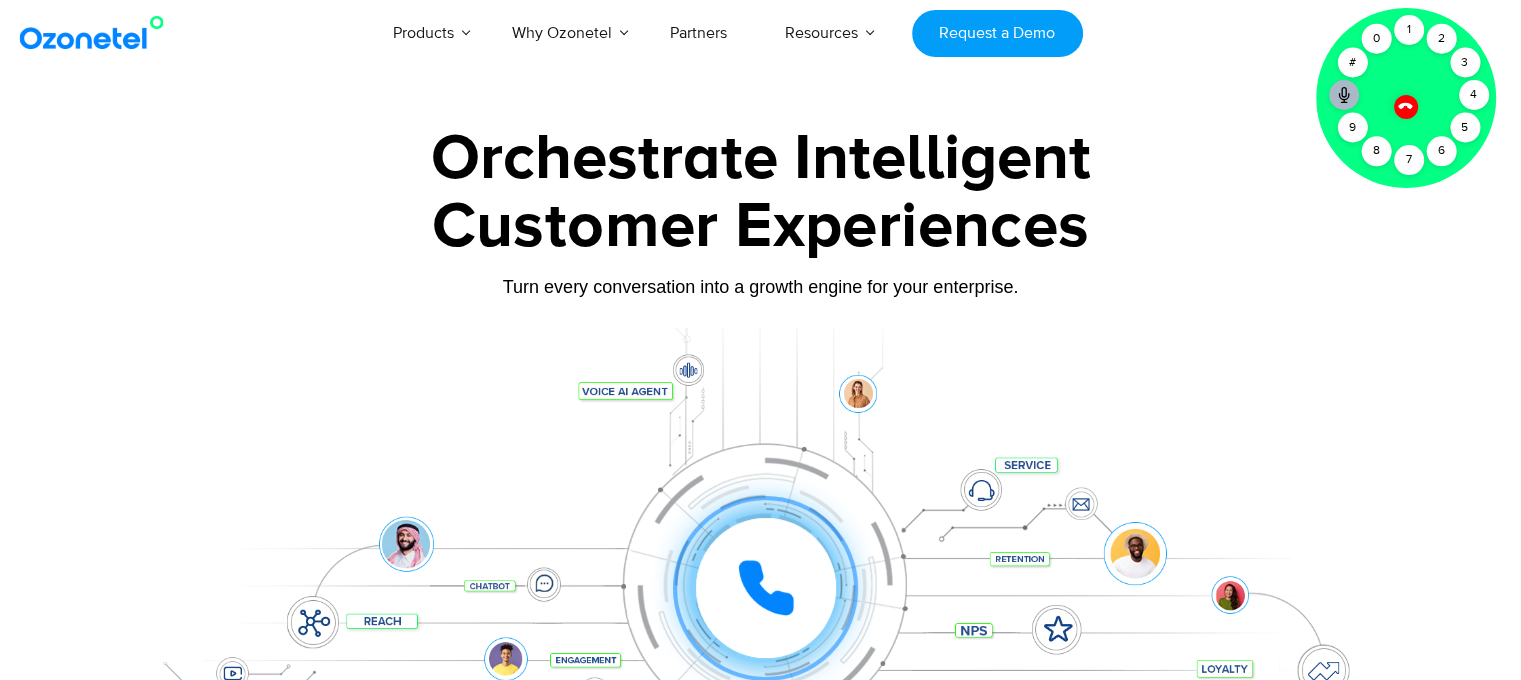 click on "Customer      Experiences" at bounding box center (761, 227) 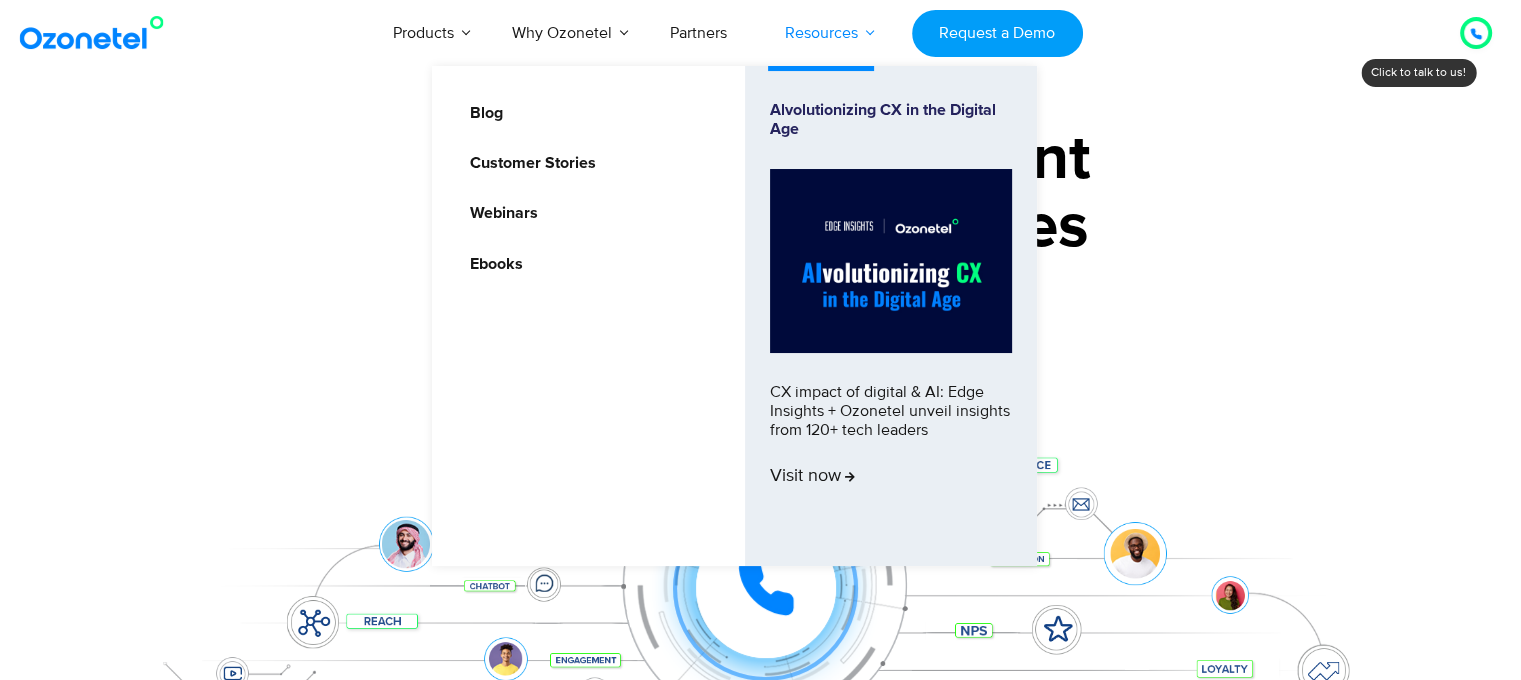 click on "Resources" at bounding box center (821, 33) 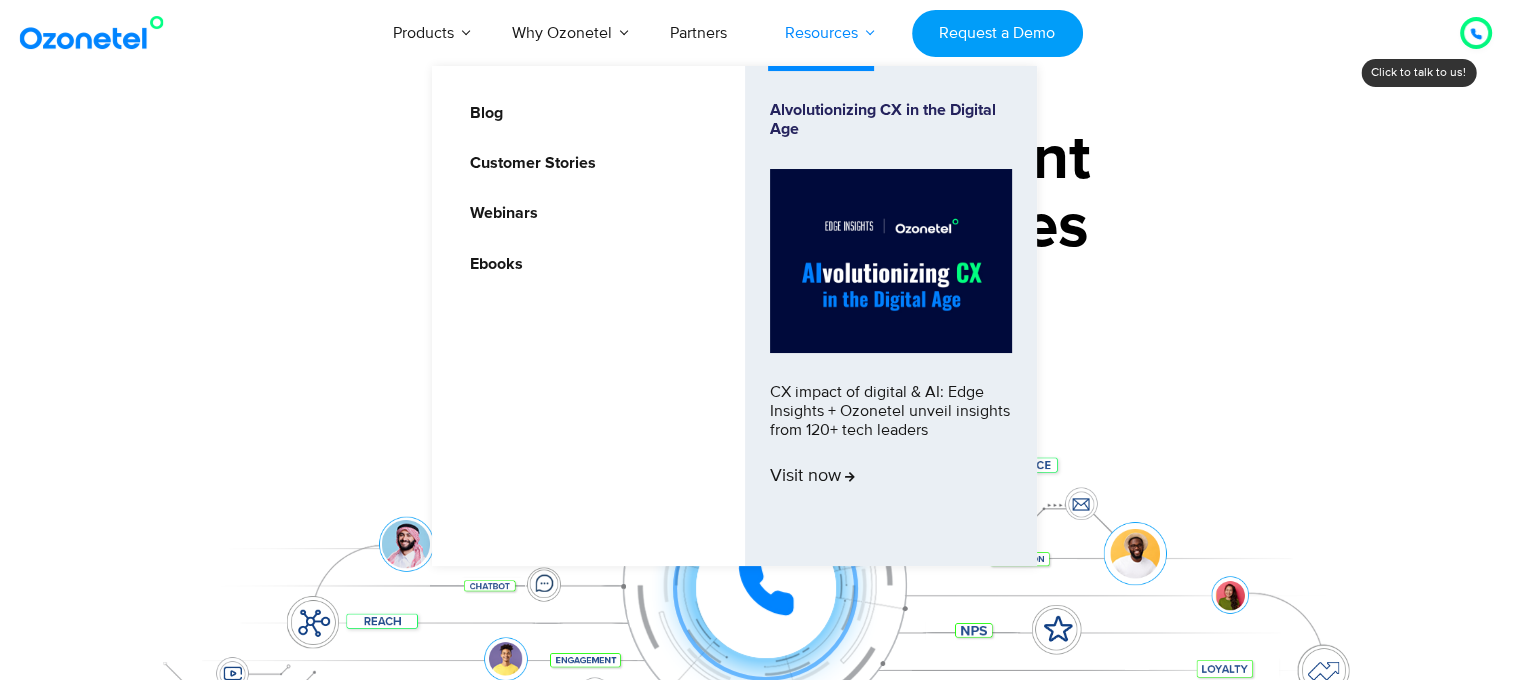 click on "Resources" at bounding box center (821, 33) 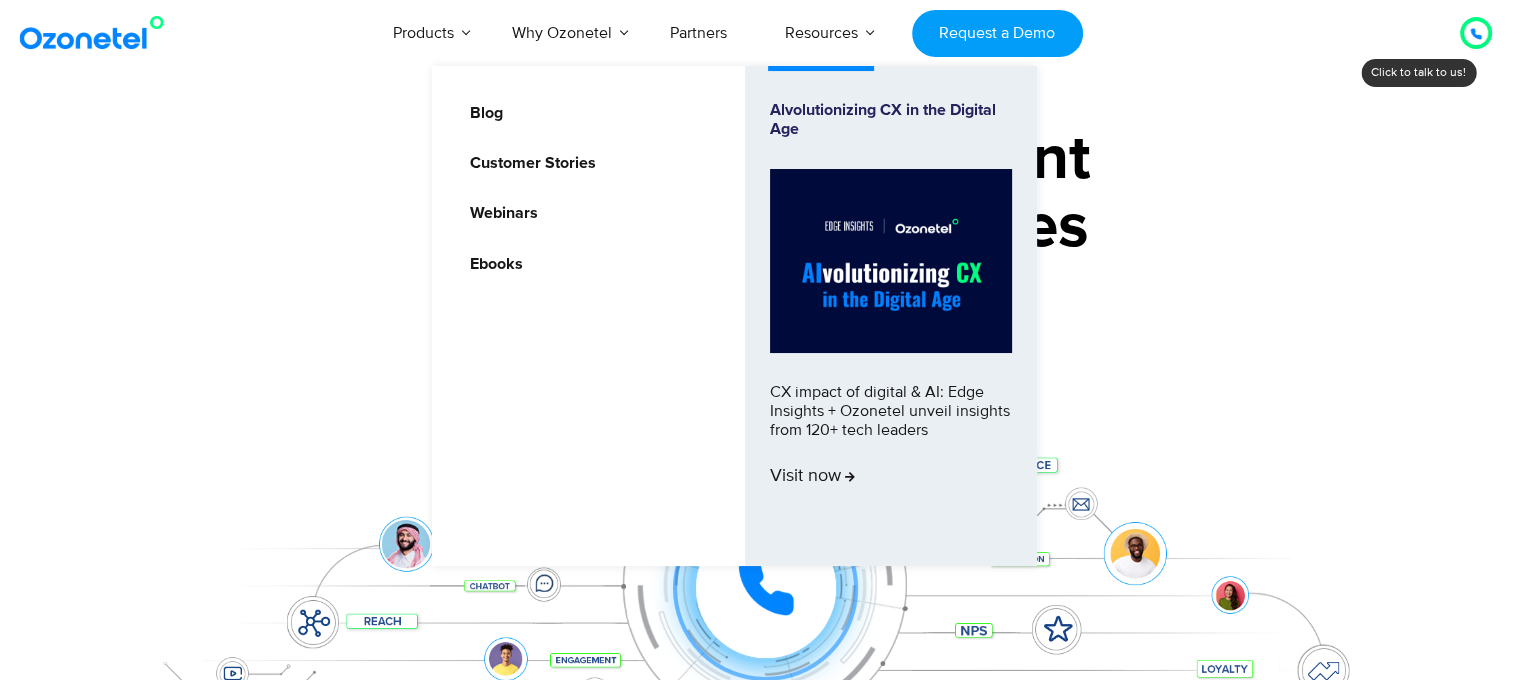 click on "Blog" at bounding box center (544, 113) 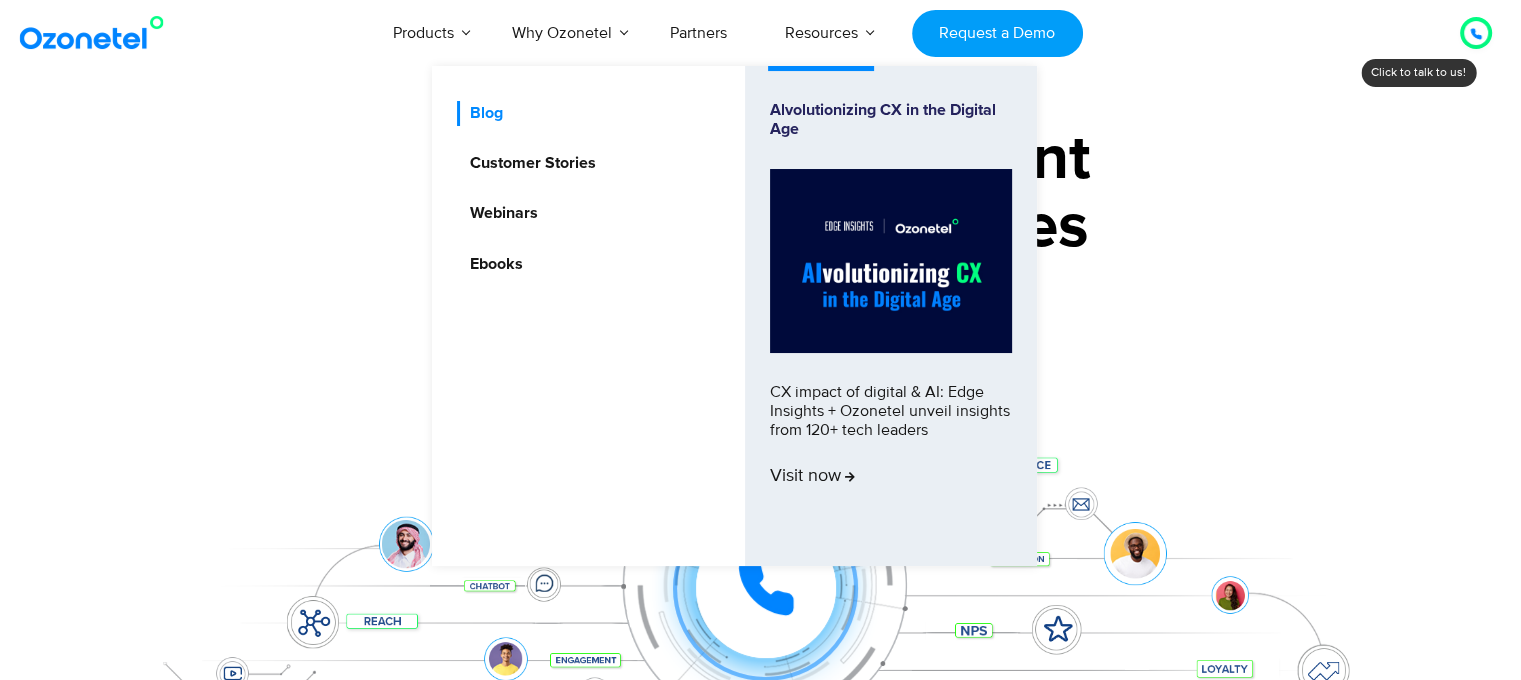 click on "Blog" at bounding box center [481, 113] 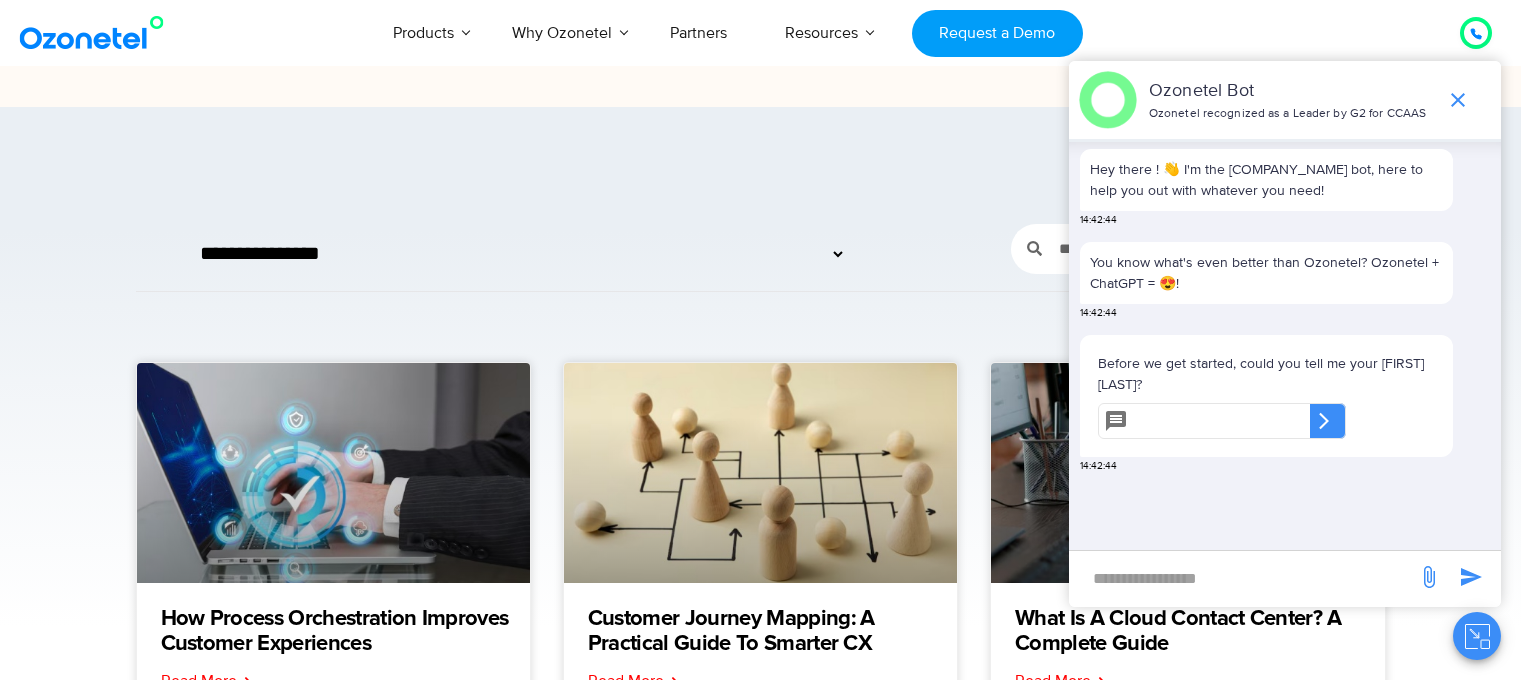 scroll, scrollTop: 0, scrollLeft: 0, axis: both 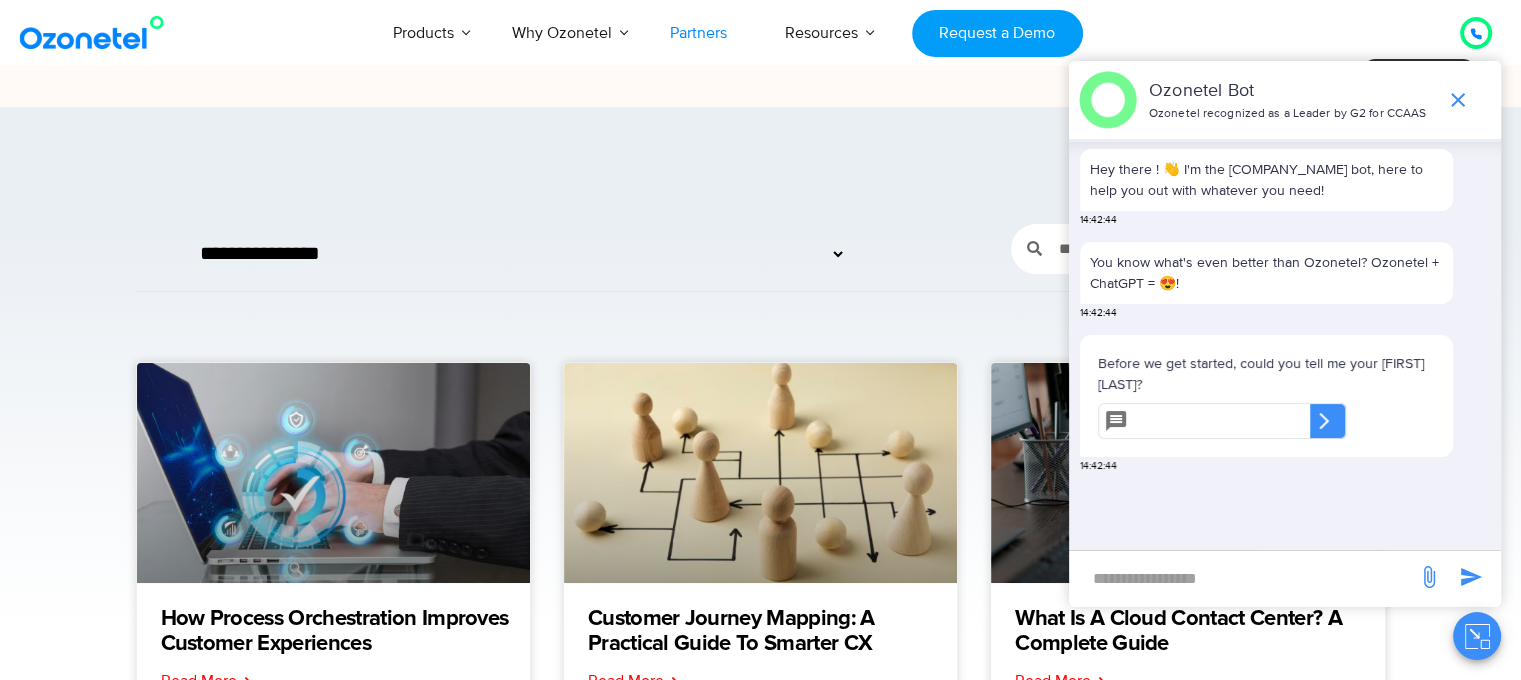 click on "Partners" at bounding box center [698, 33] 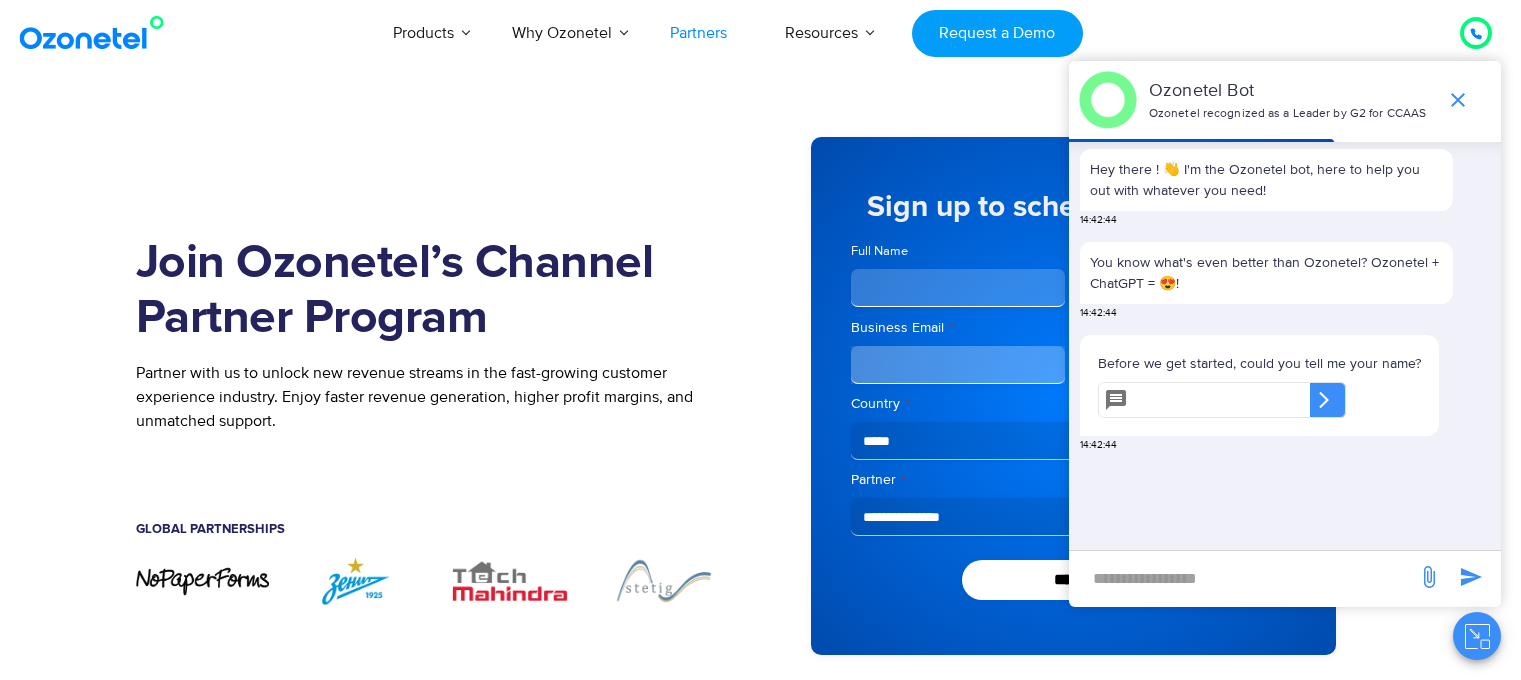 scroll, scrollTop: 0, scrollLeft: 0, axis: both 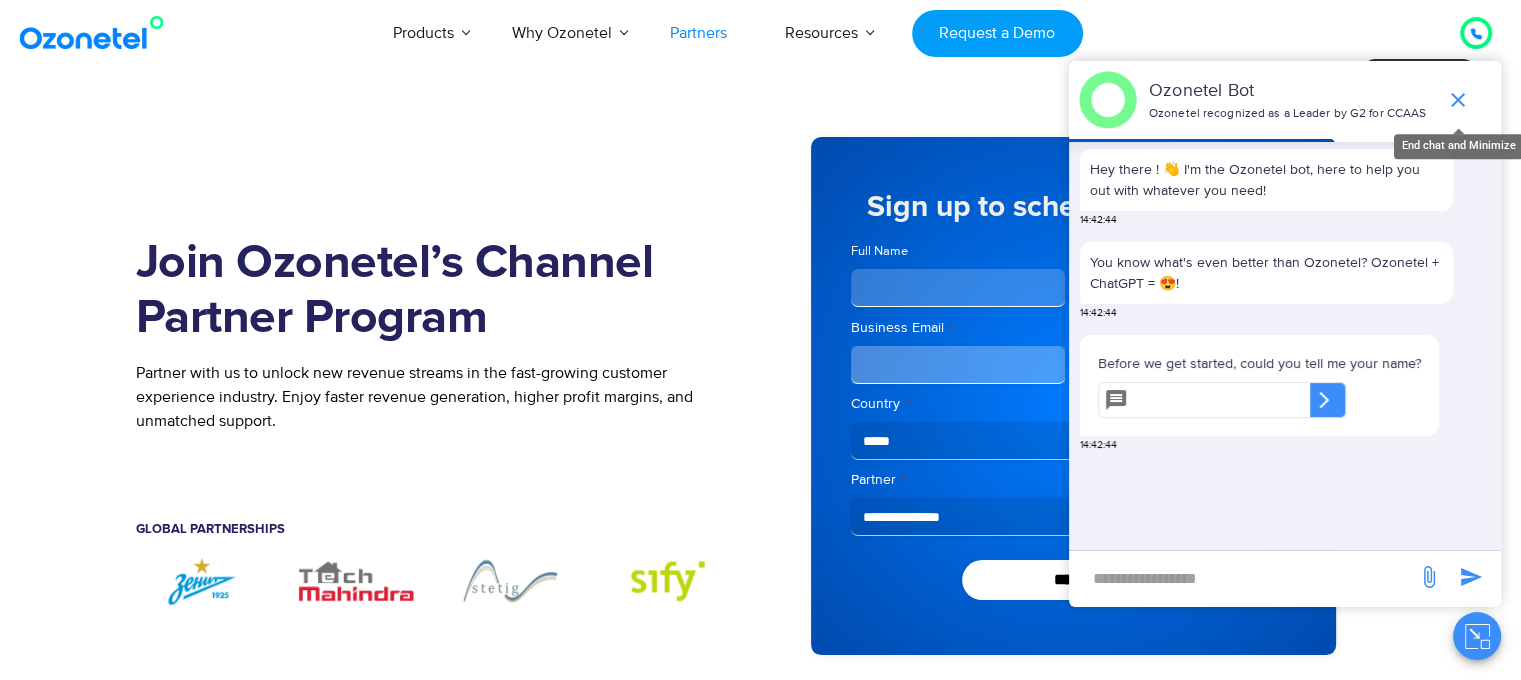 click at bounding box center [1458, 100] 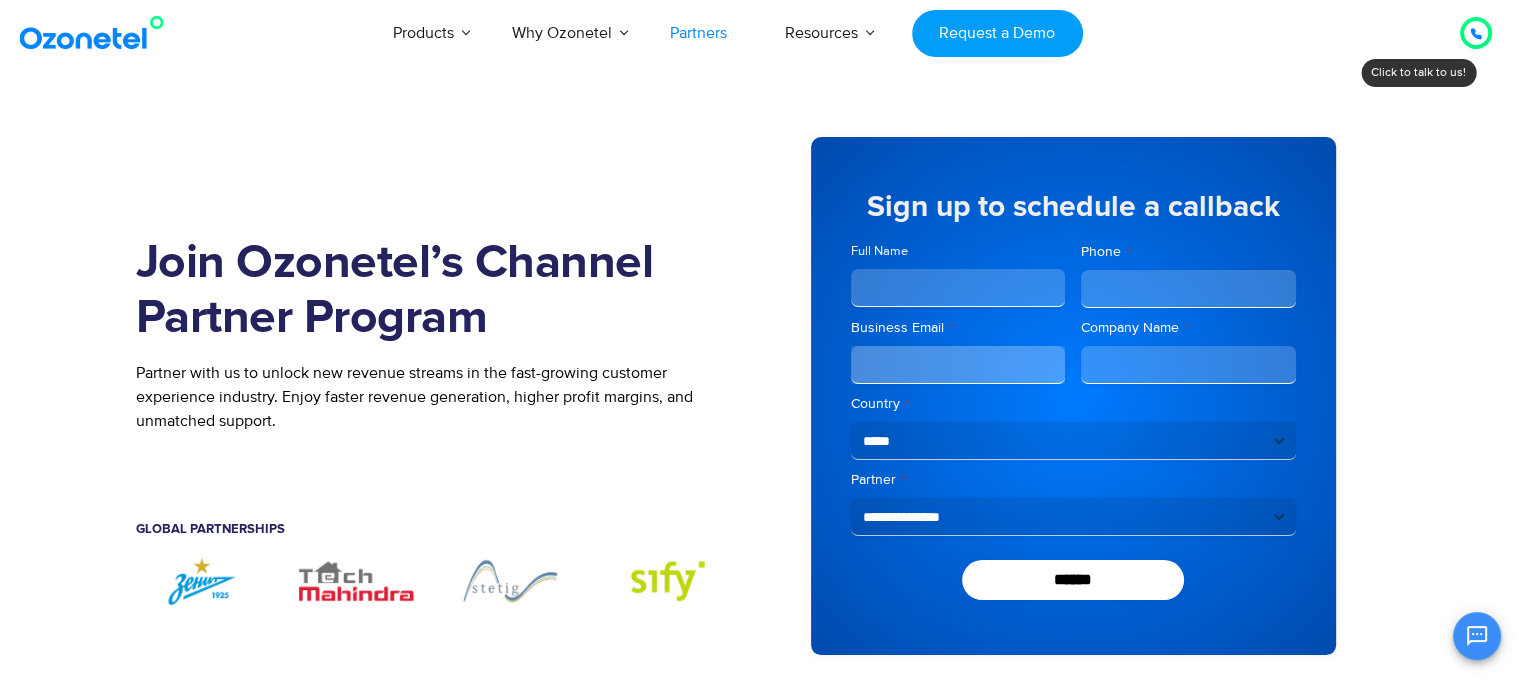 click on "Full Name" at bounding box center [958, 288] 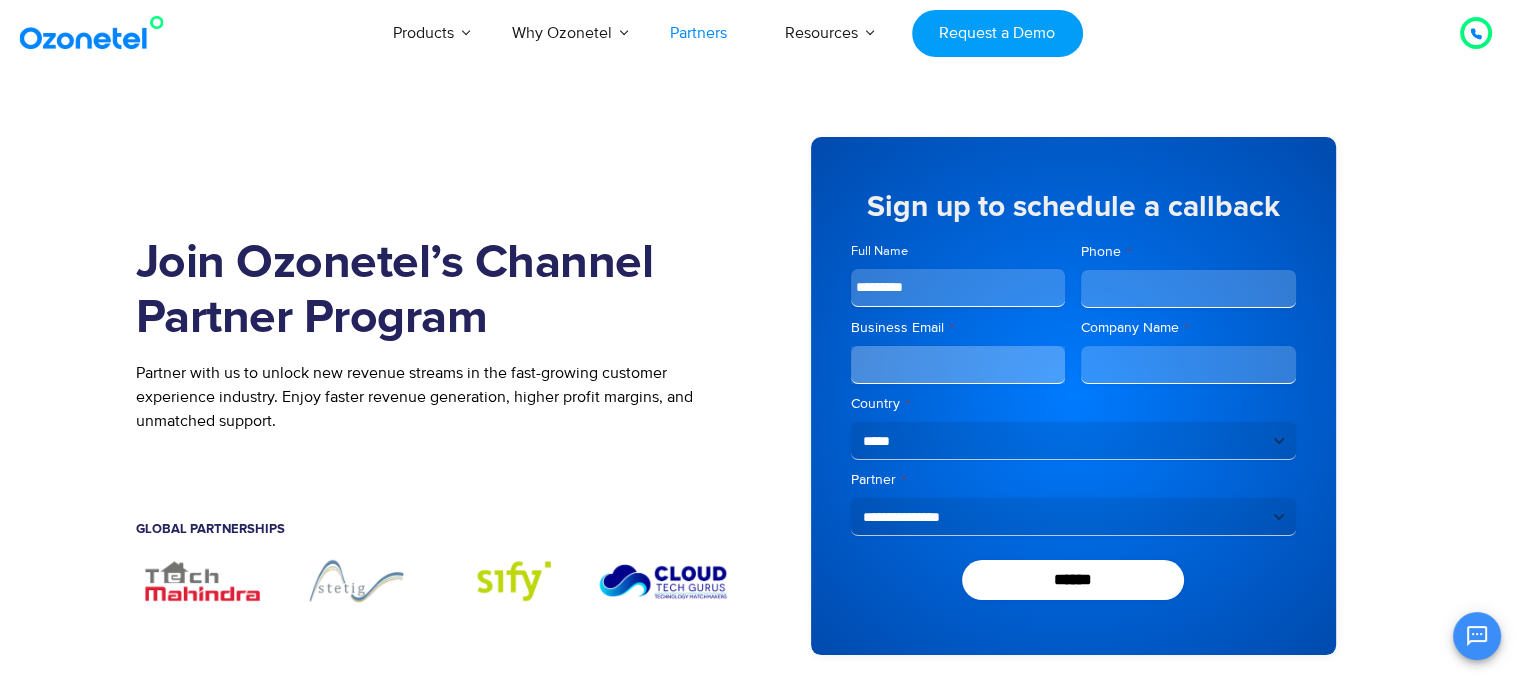 type on "*********" 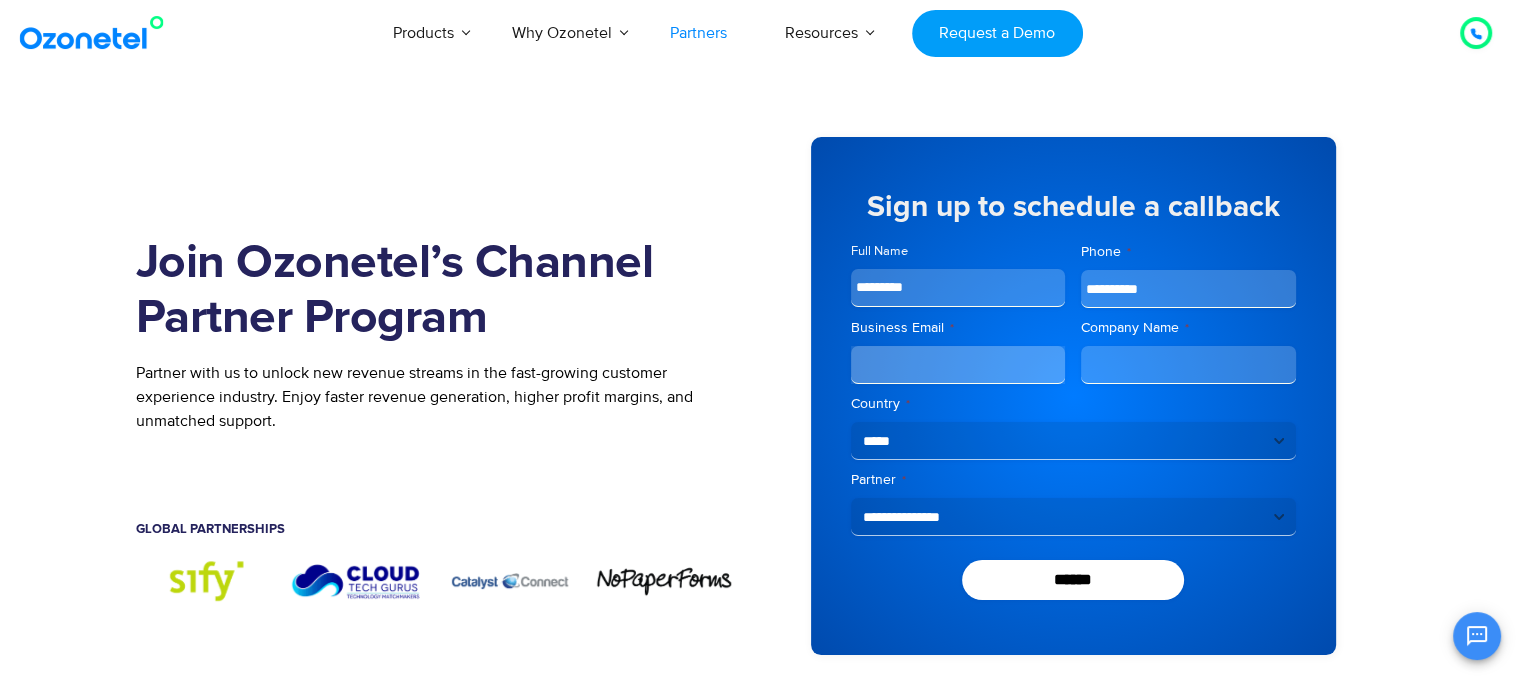 type on "**********" 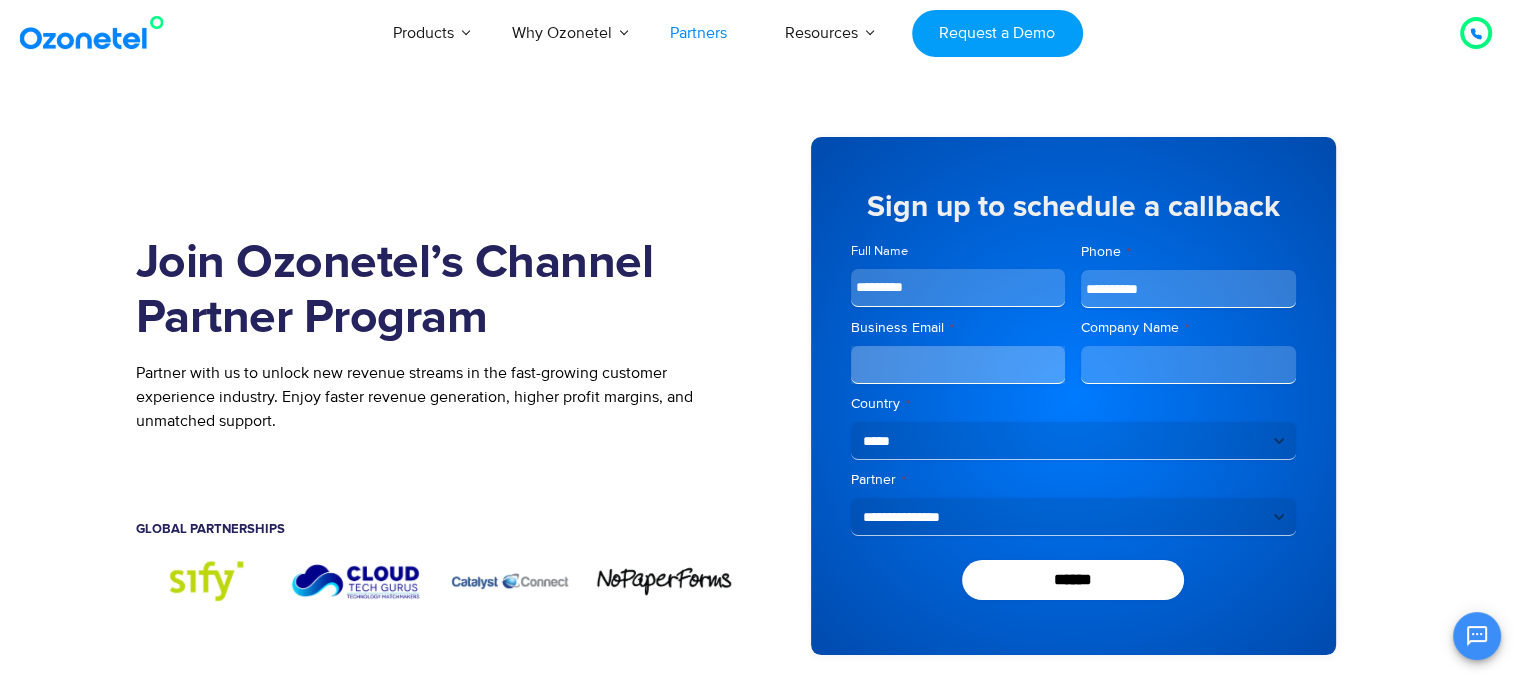 click on "Business Email *" at bounding box center [958, 365] 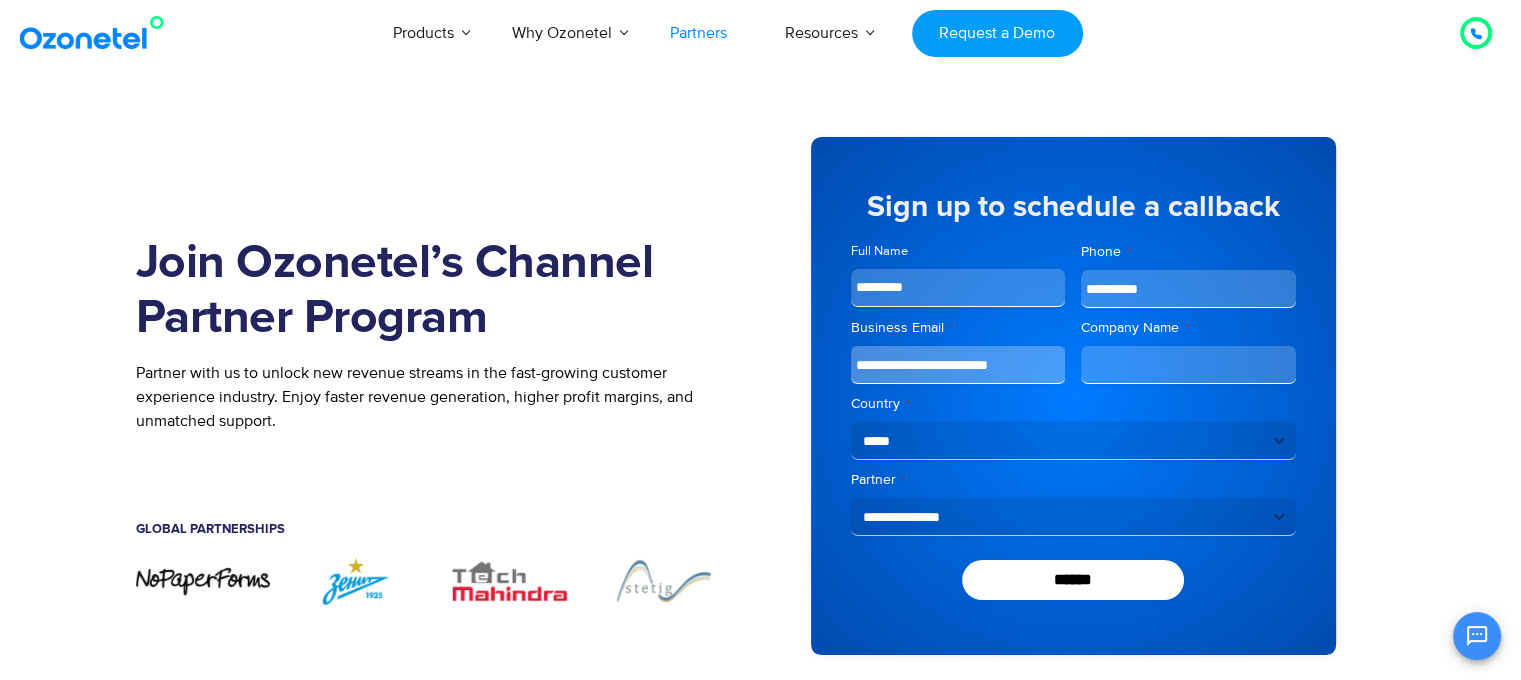 type on "**********" 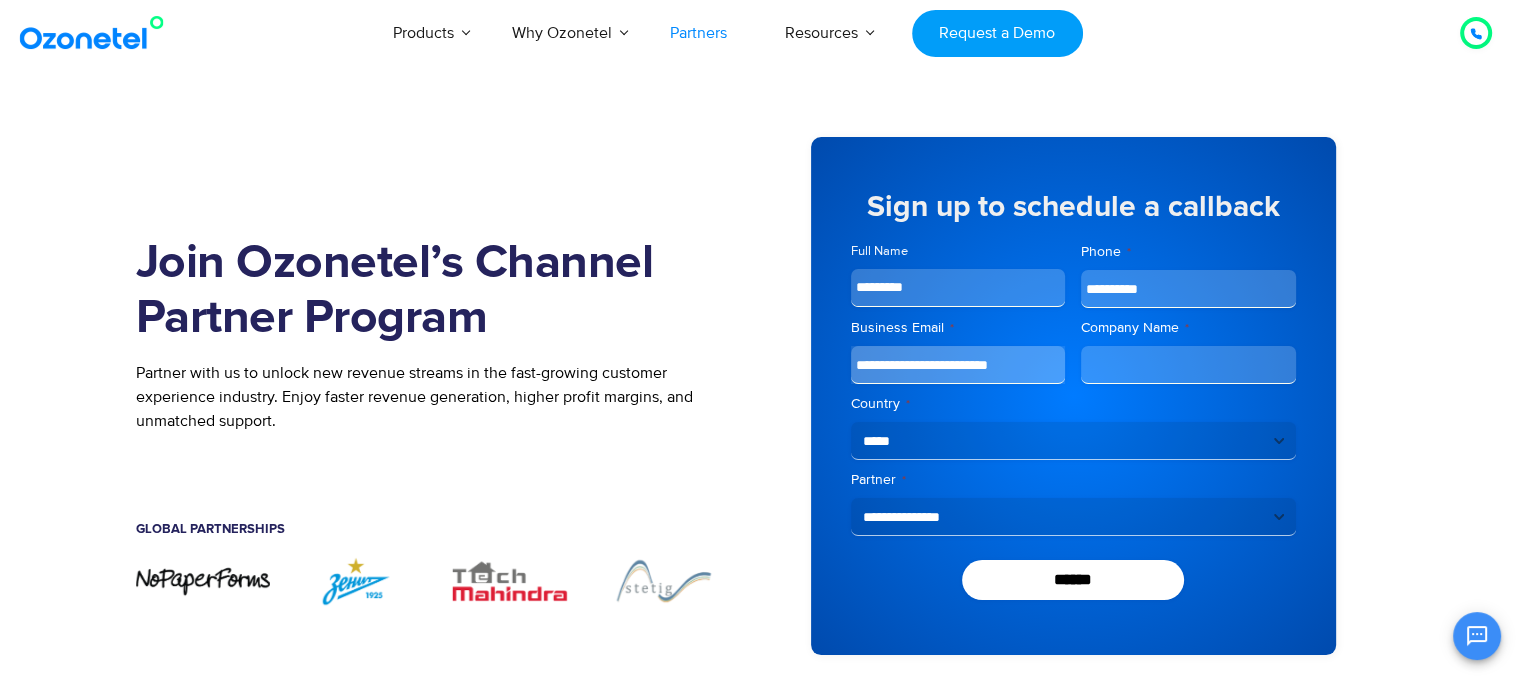 click on "Country *" at bounding box center (1073, 404) 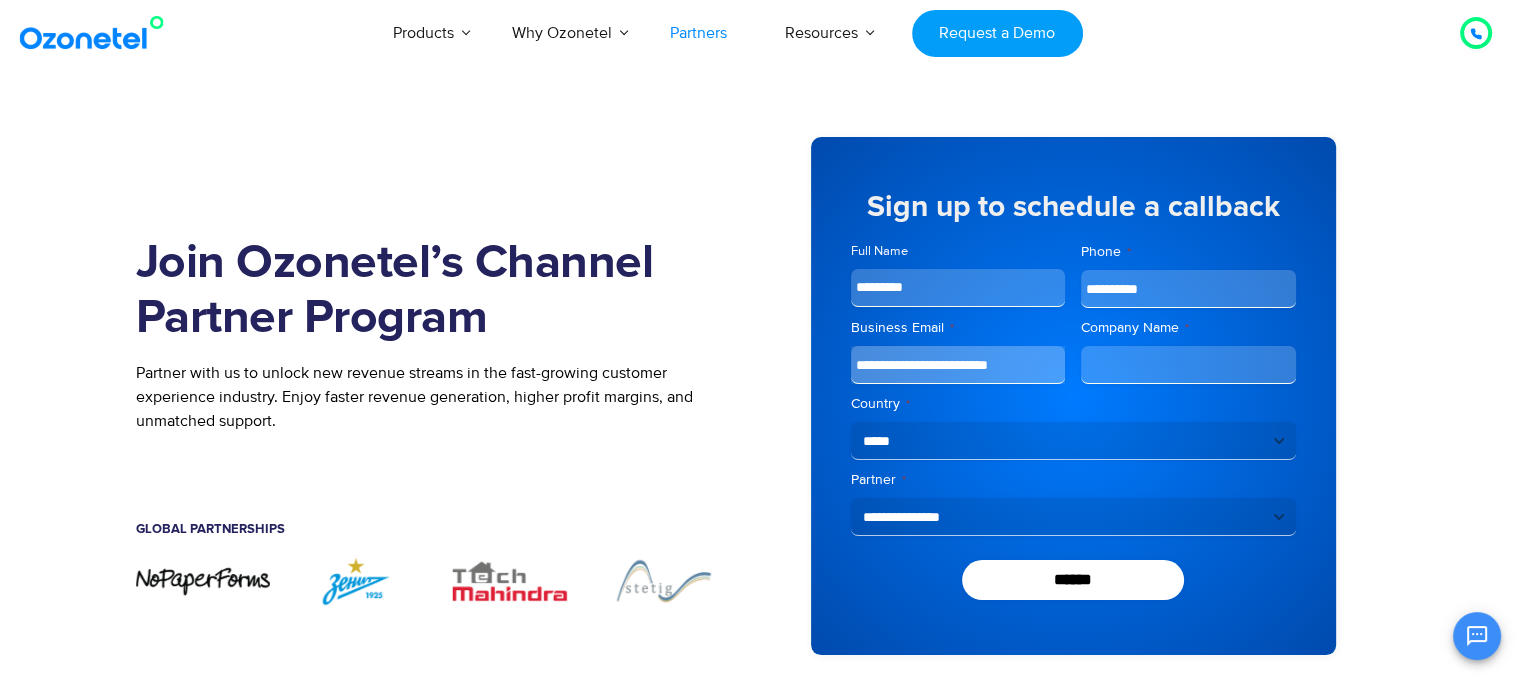 click on "**********" at bounding box center [1073, 441] 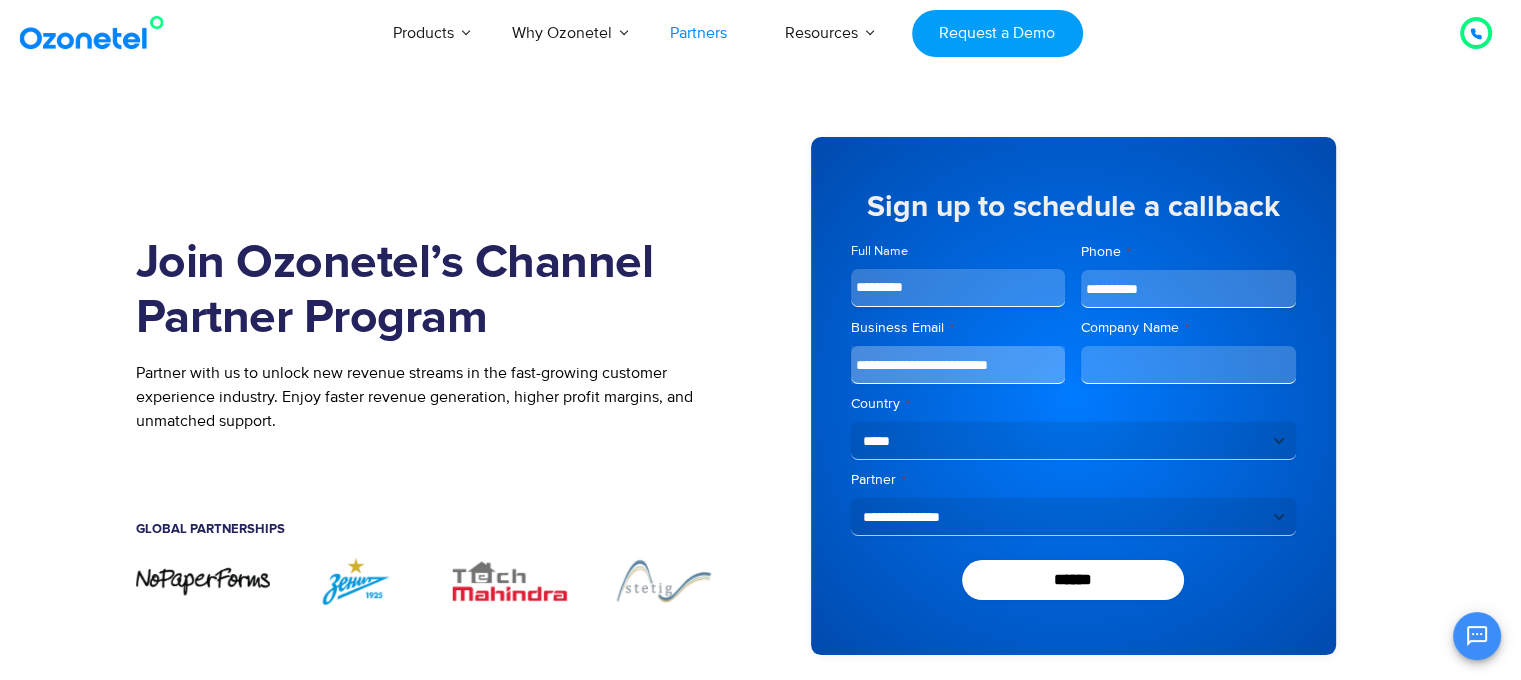 click on "Company Name *" at bounding box center (1188, 365) 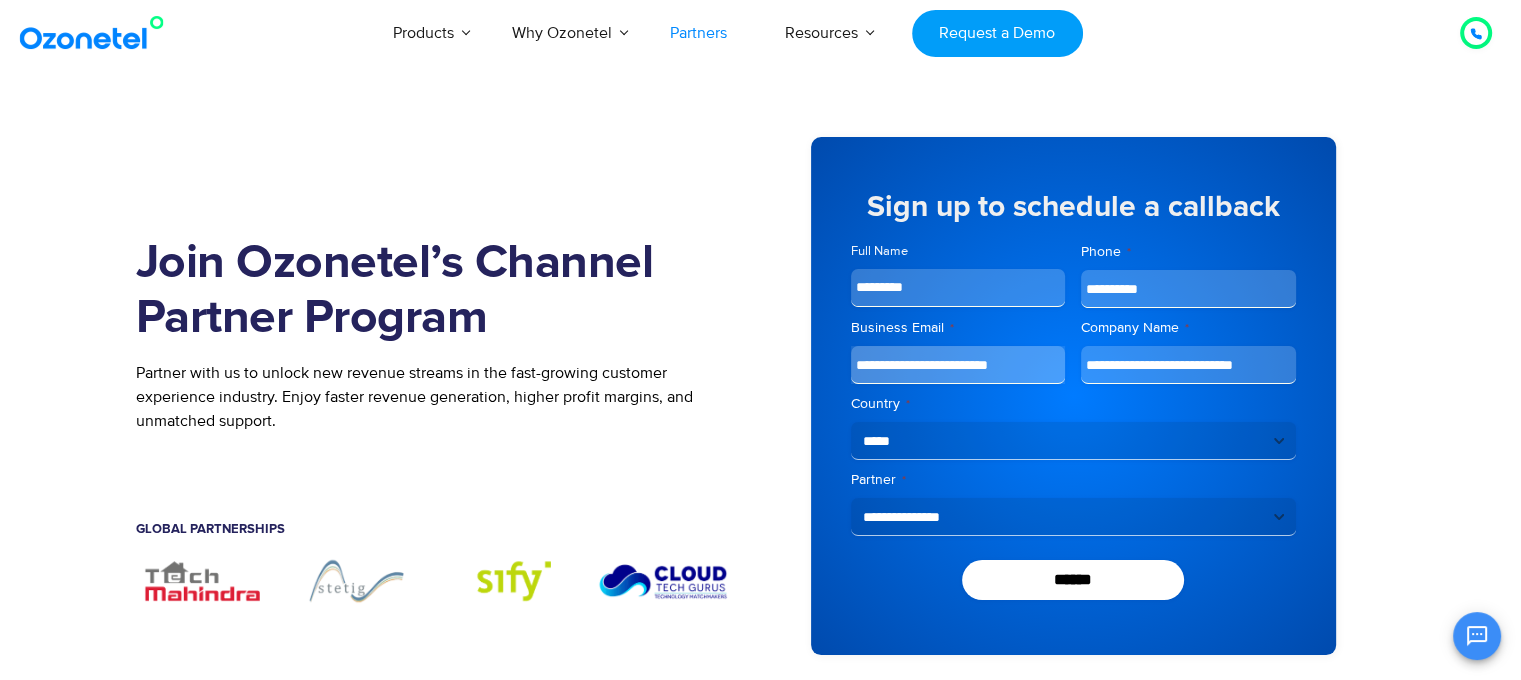 type on "**********" 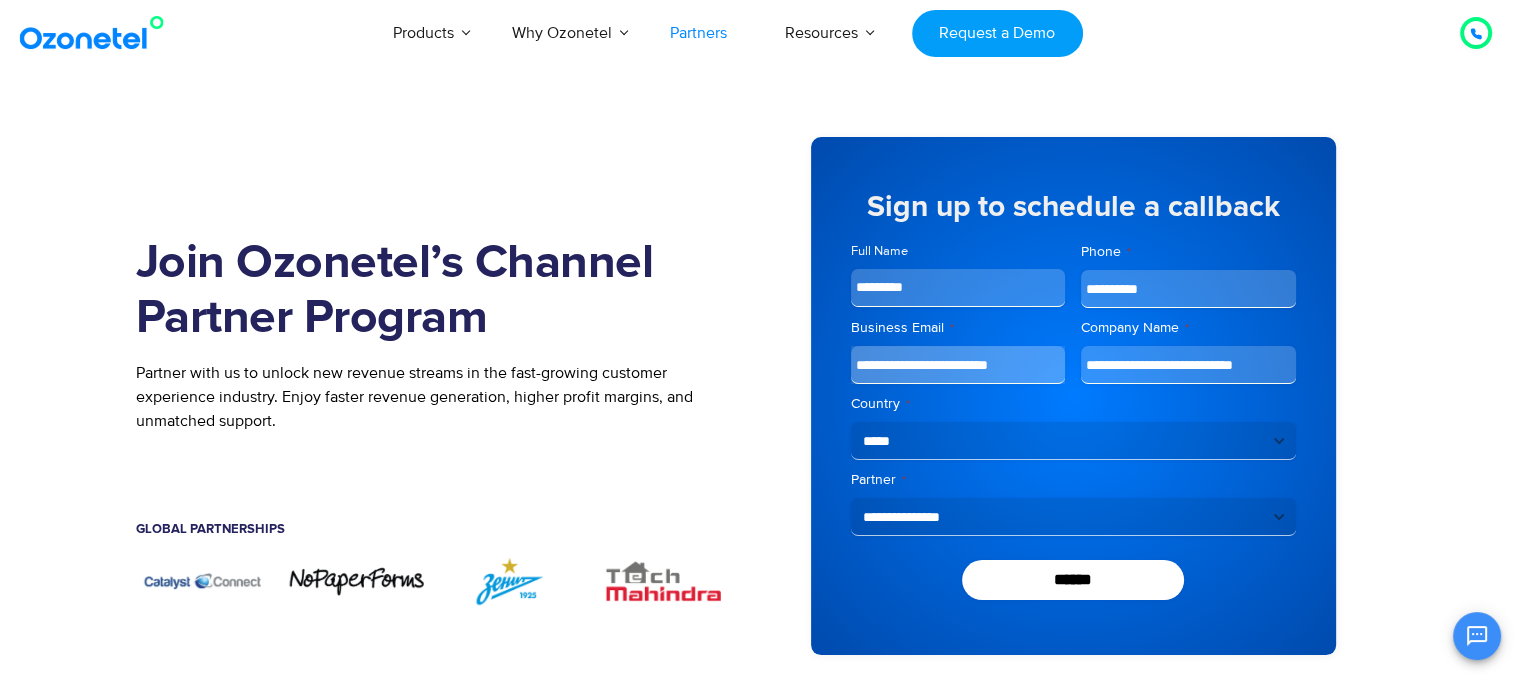 click on "**********" at bounding box center [1073, 517] 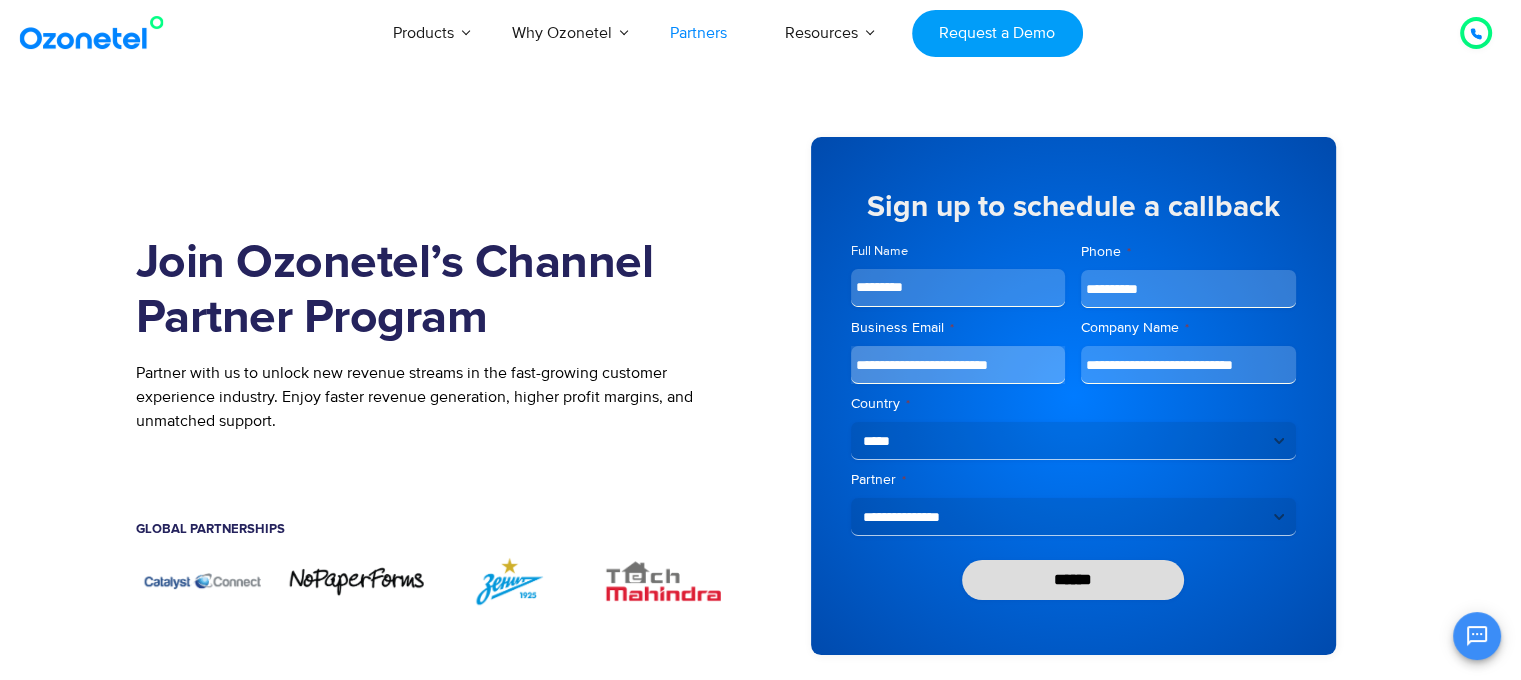 click on "******" at bounding box center [1073, 580] 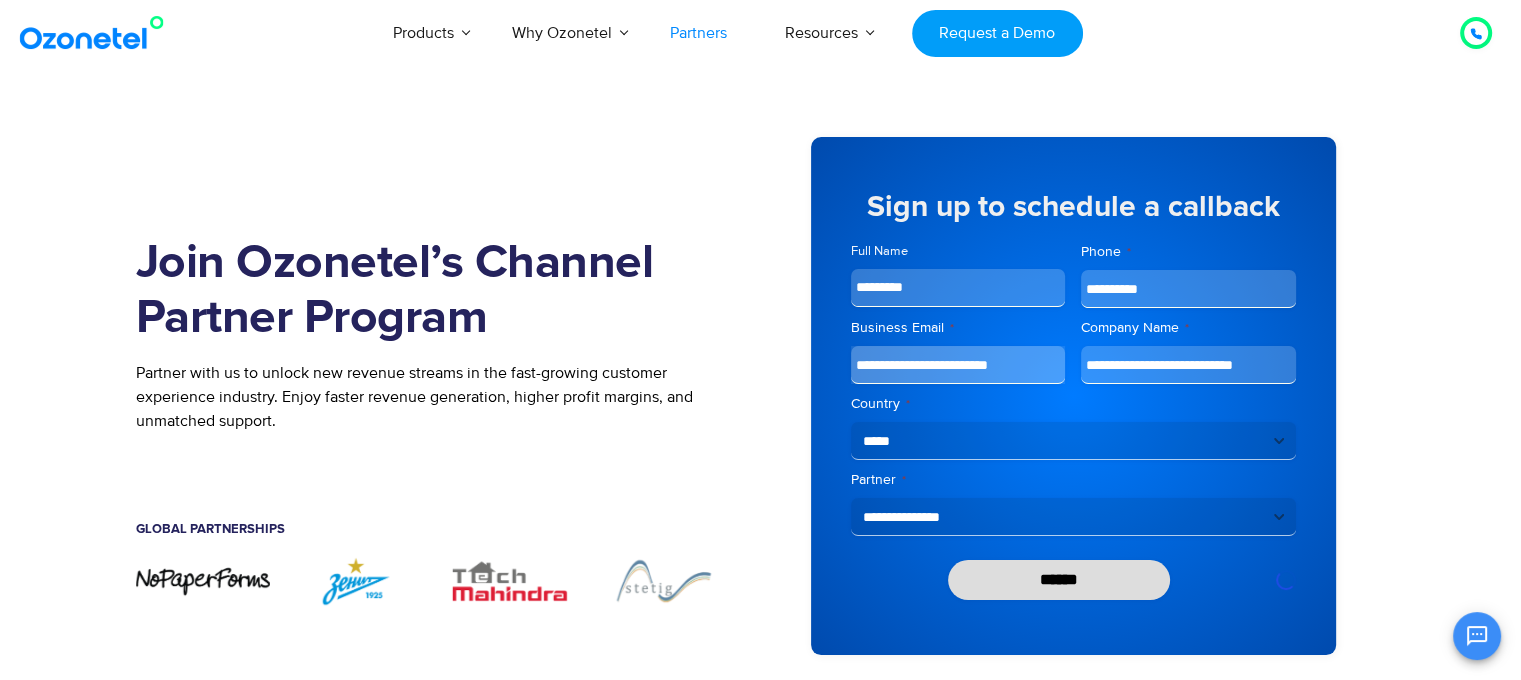 click on "******" at bounding box center (1059, 580) 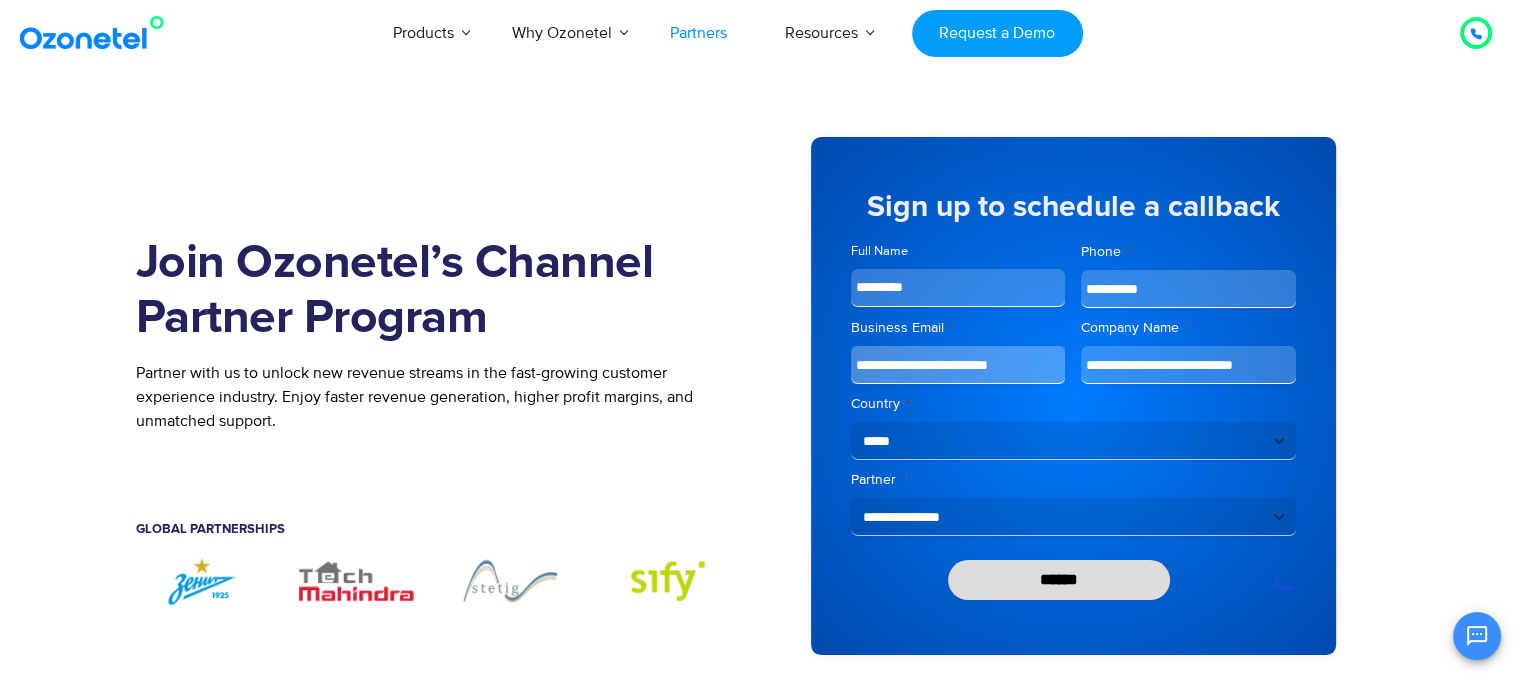 click on "******" at bounding box center (1059, 580) 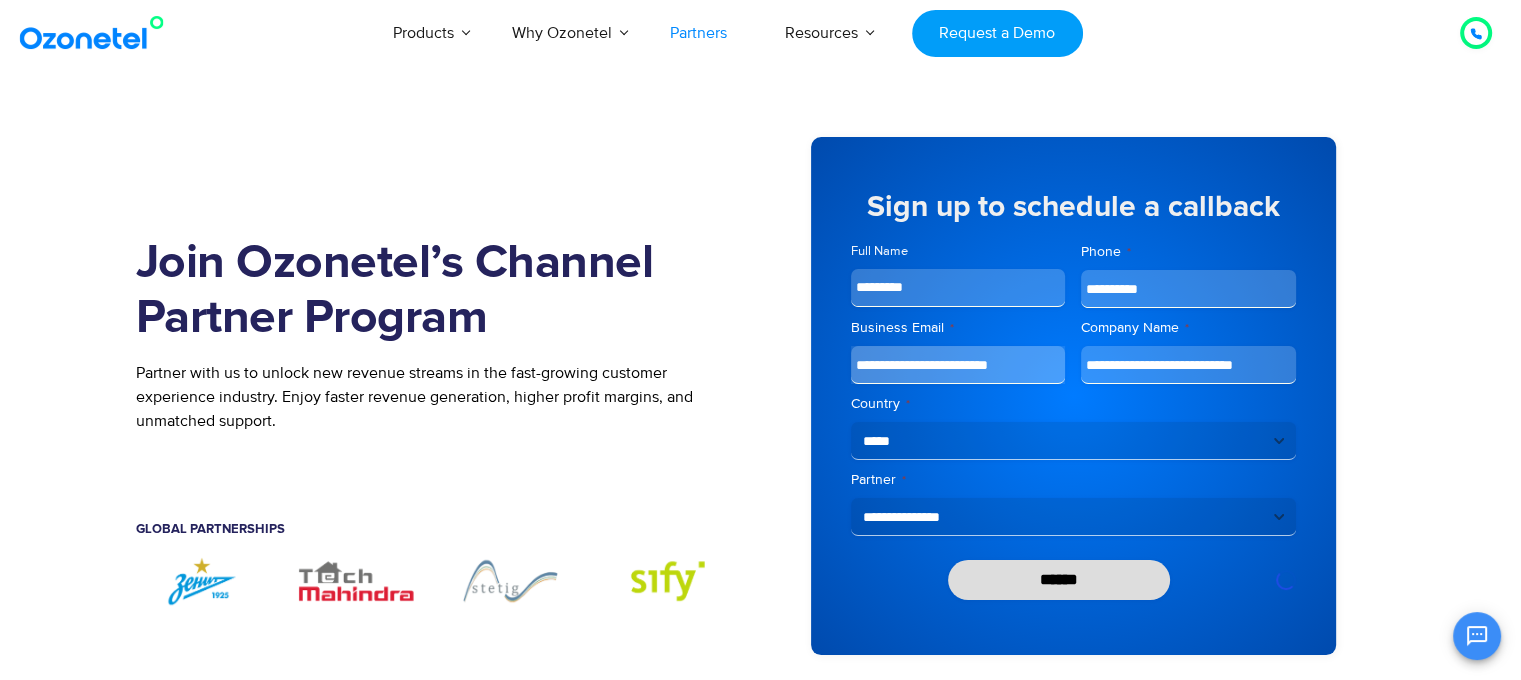 click on "******" at bounding box center [1059, 580] 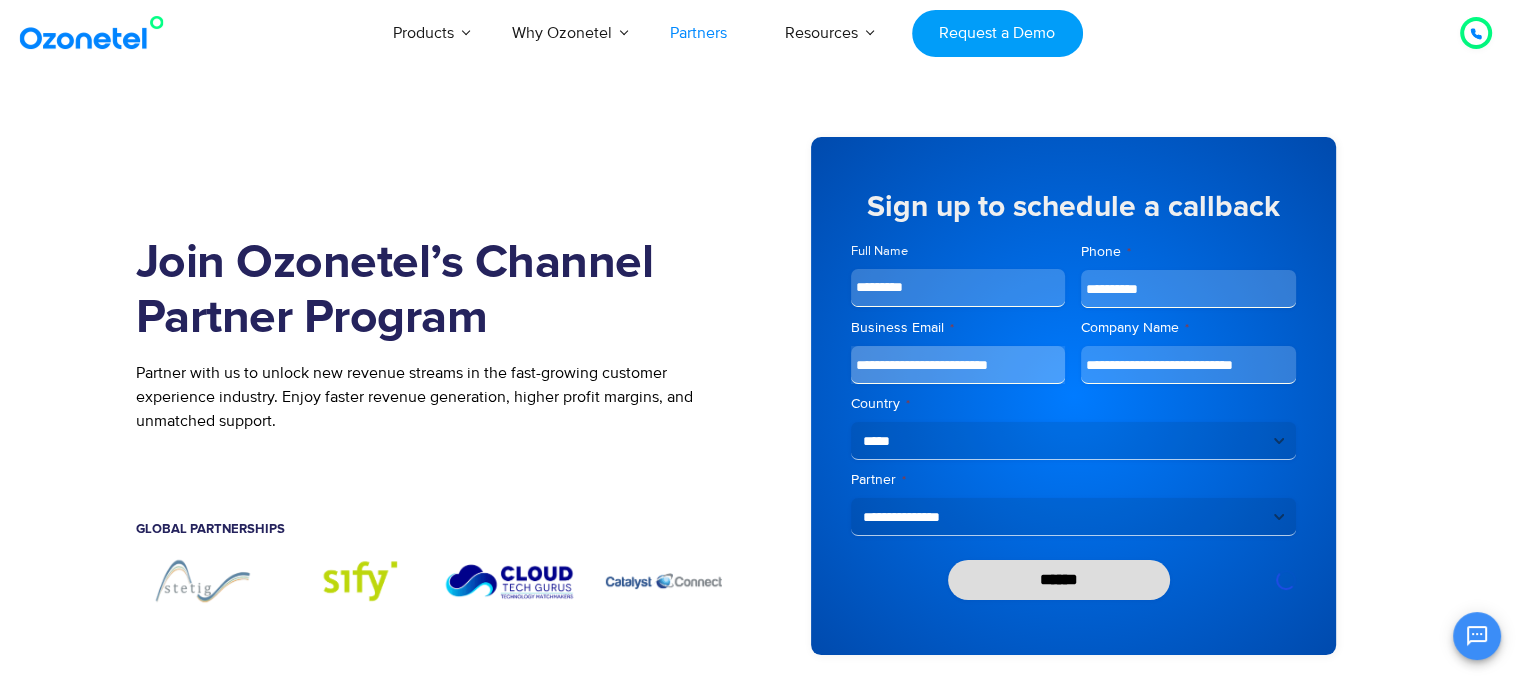 click on "******" at bounding box center [1059, 580] 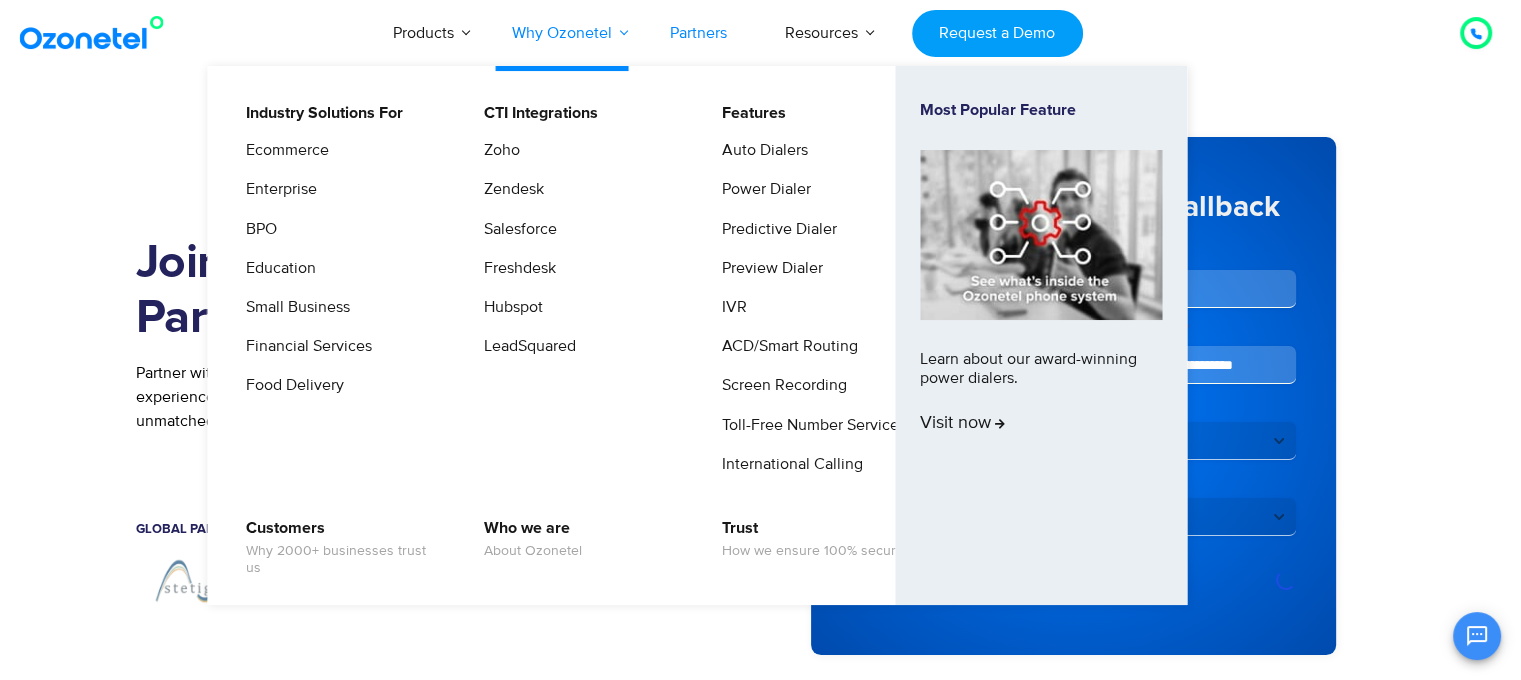 click on "Why Ozonetel" at bounding box center (562, 33) 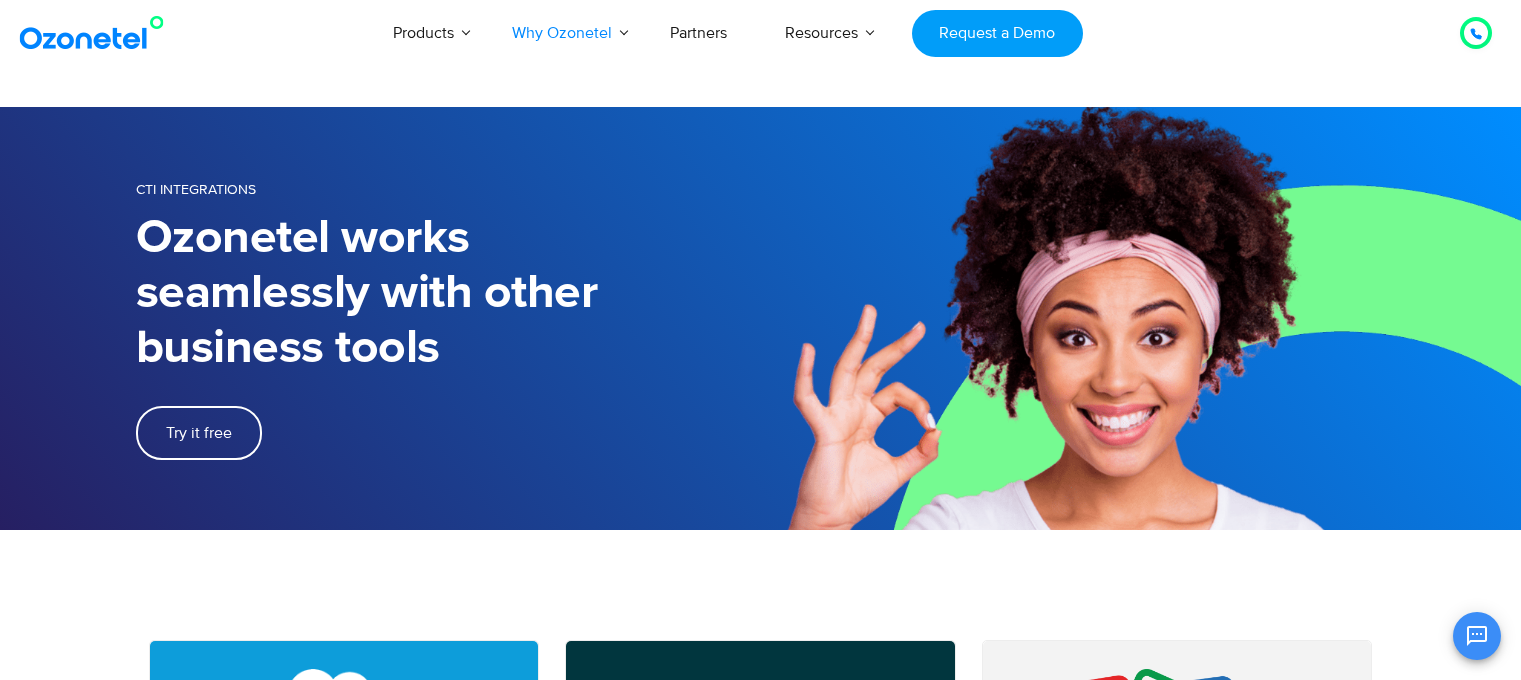 scroll, scrollTop: 0, scrollLeft: 0, axis: both 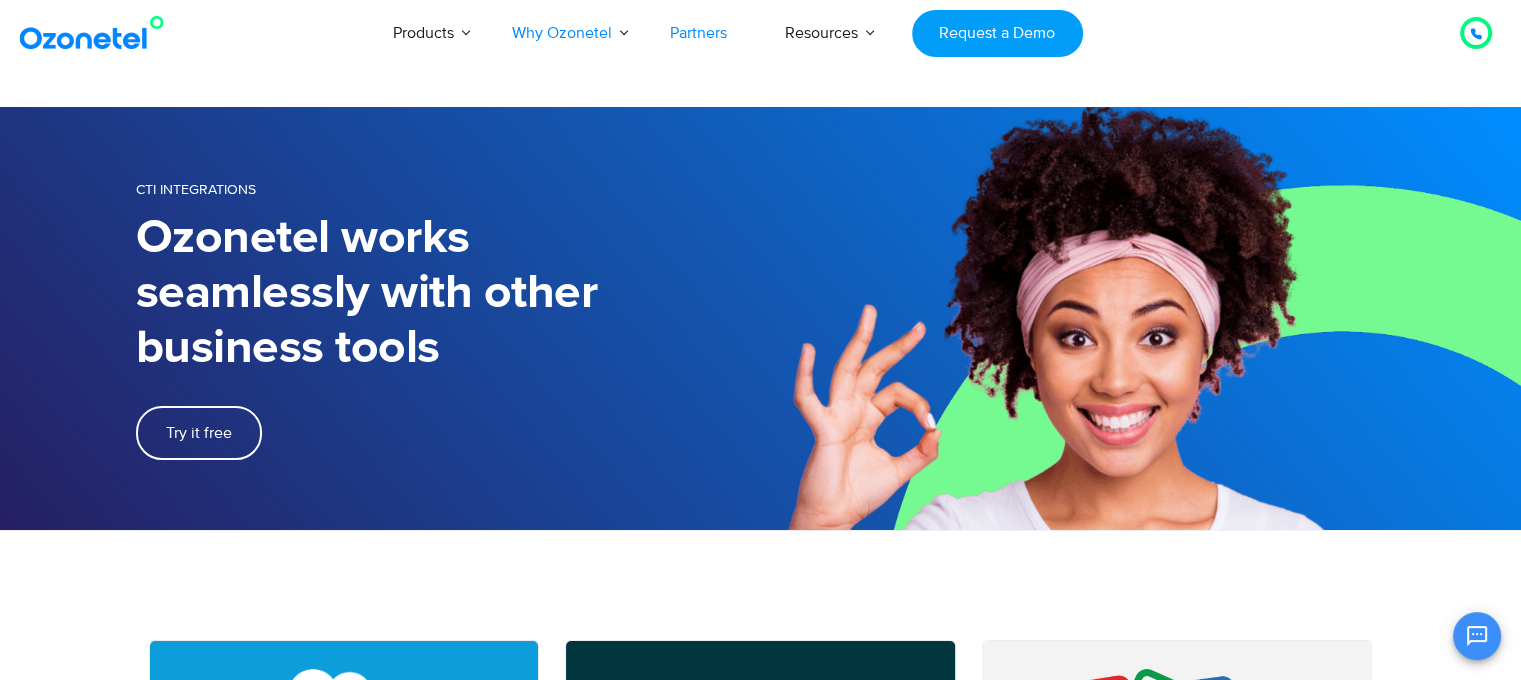 click on "Partners" at bounding box center (698, 33) 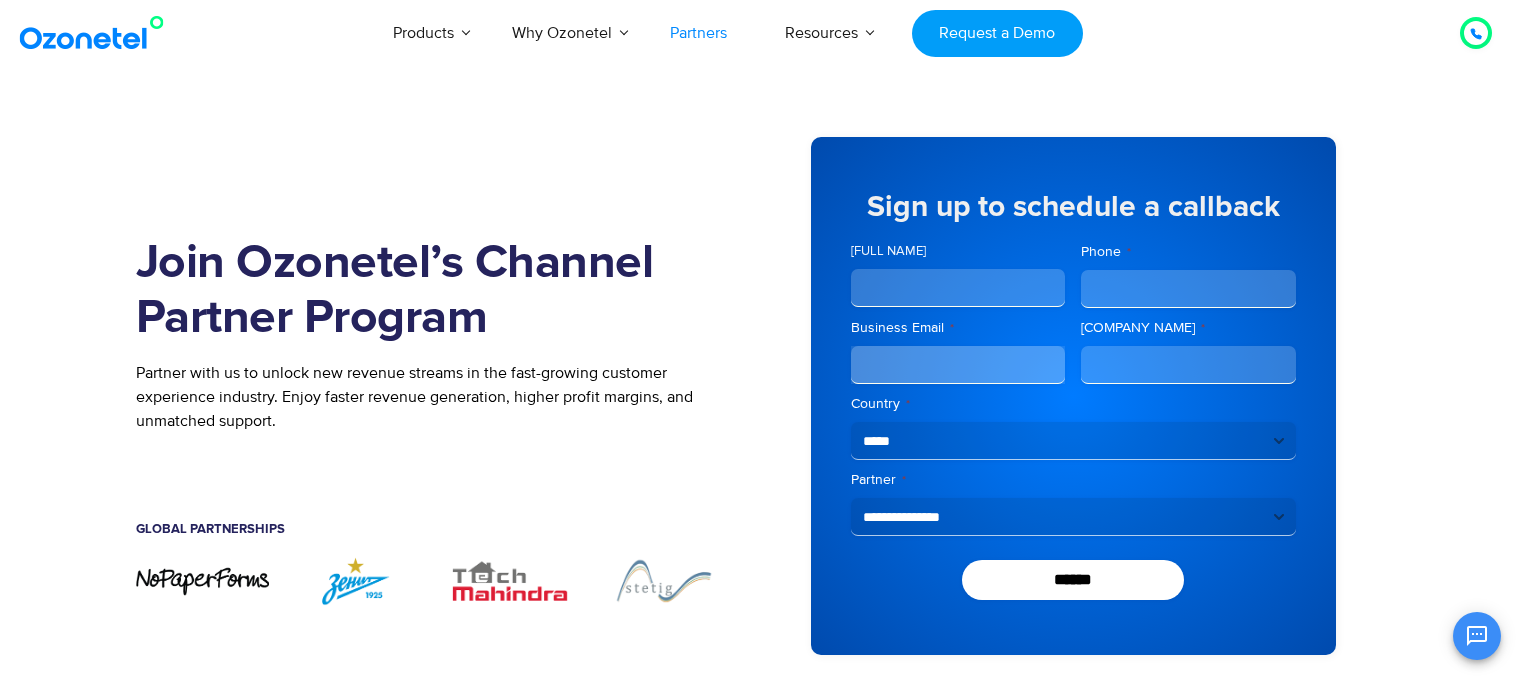 scroll, scrollTop: 0, scrollLeft: 0, axis: both 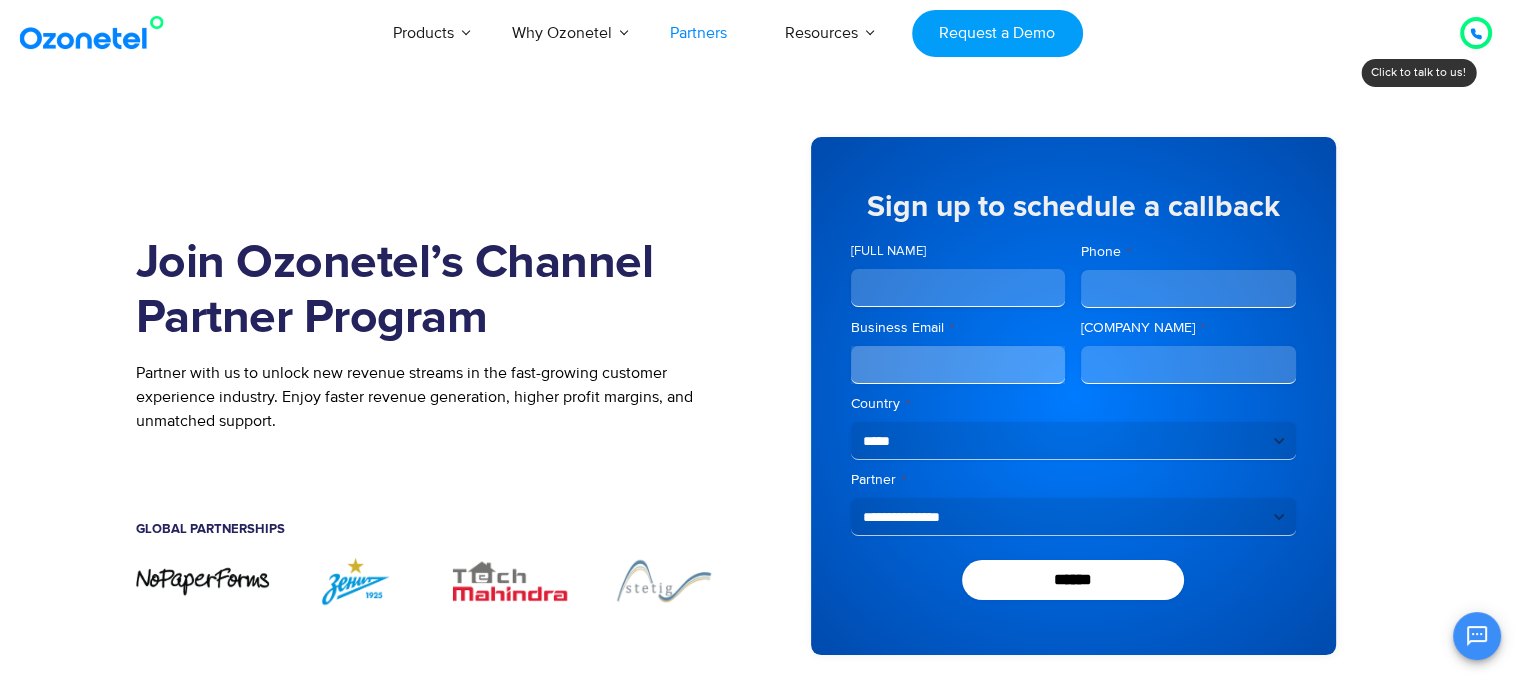 drag, startPoint x: 0, startPoint y: 0, endPoint x: 1272, endPoint y: 523, distance: 1375.3229 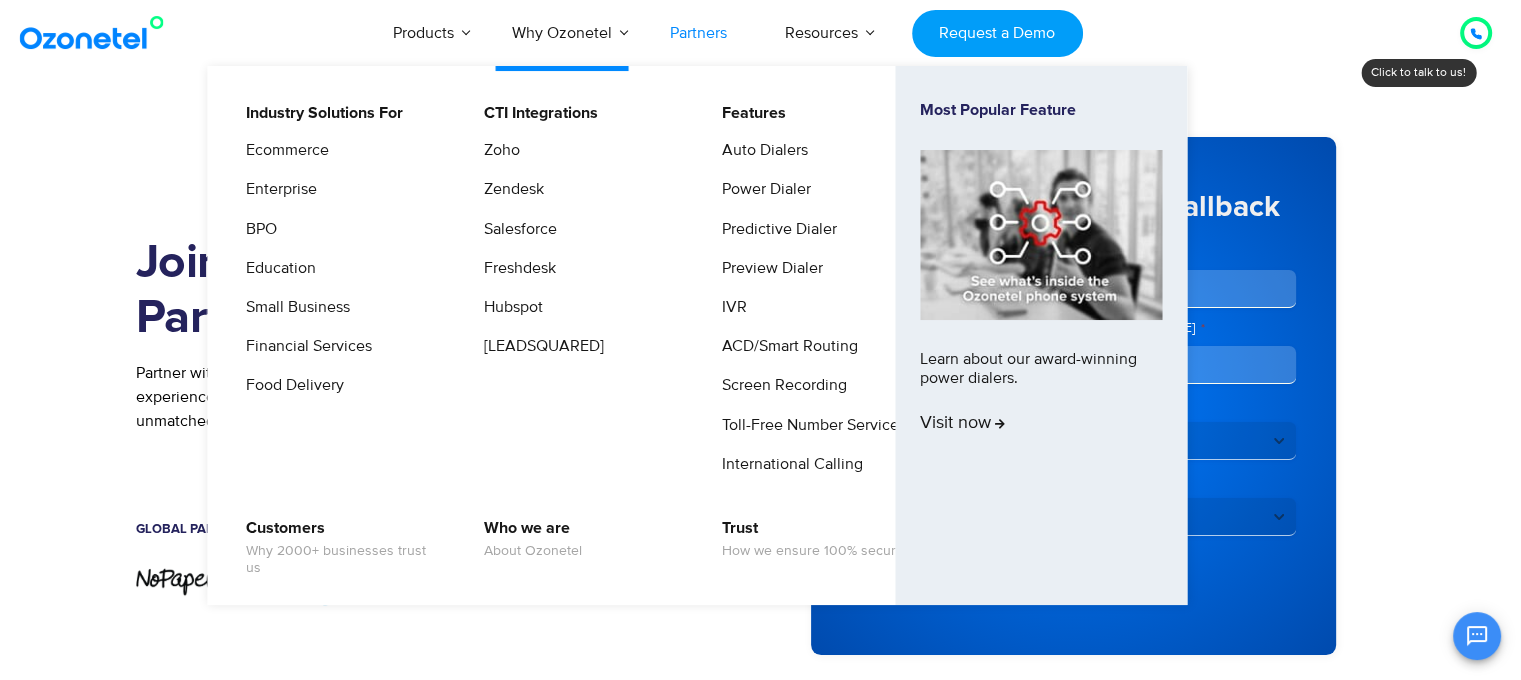 click on "Why Ozonetel
Industry Solutions For
Ecommerce
Enterprise
BPO
Education
Small Business
Financial Services
Food Delivery
CTI Integrations
Zoho
Zendesk
Salesforce
Freshdesk
Hubspot
LeadSquared
Features
Auto Dialers
Power Dialer
Predictive Dialer
Preview Dialer
IVR
ACD/Smart Routing
Screen Recording
Toll-Free Number Services
International Calling
Customers  Why 2000+ businesses trust us
Who we are About Ozonetel
Trust  How we ensure 100% security
Most Popular Feature Learn about our award-winning power dialers. Visit now" at bounding box center [562, 33] 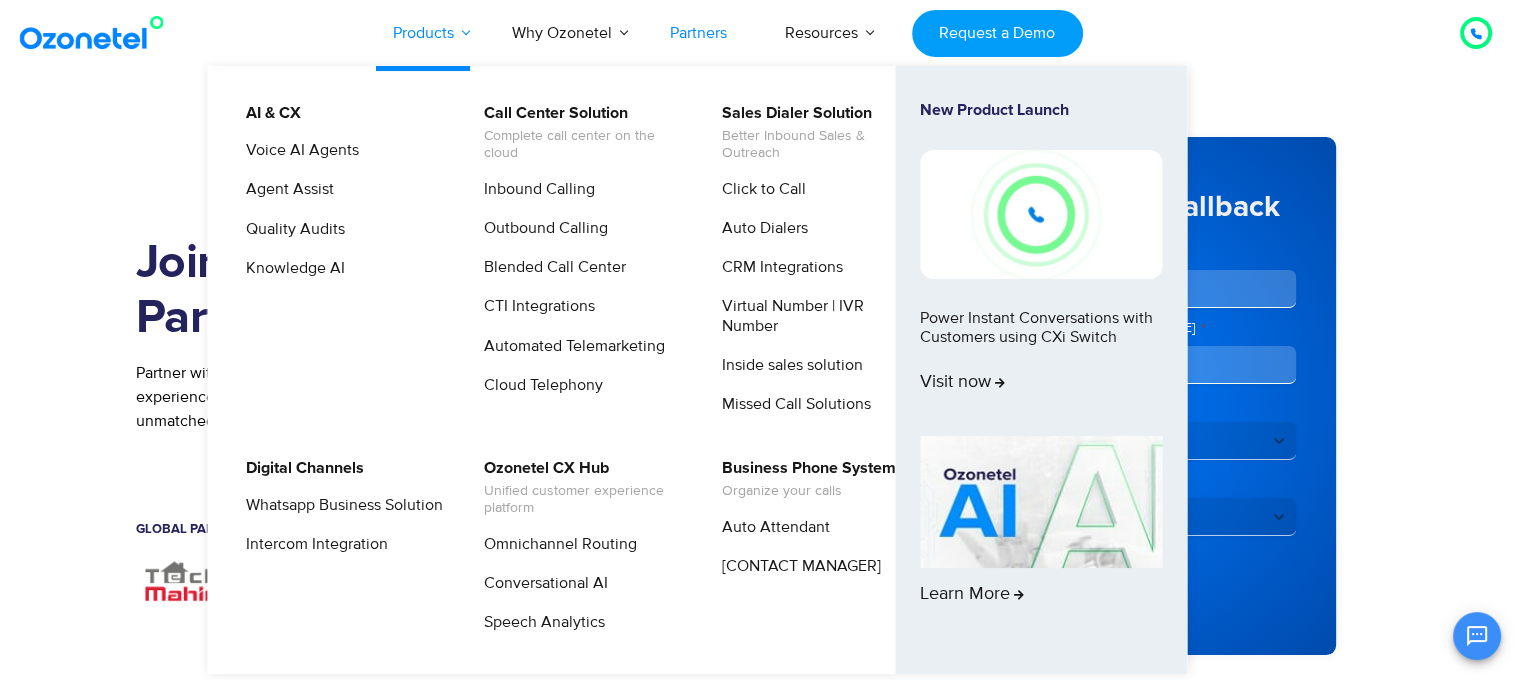 click on "Products" at bounding box center (423, 33) 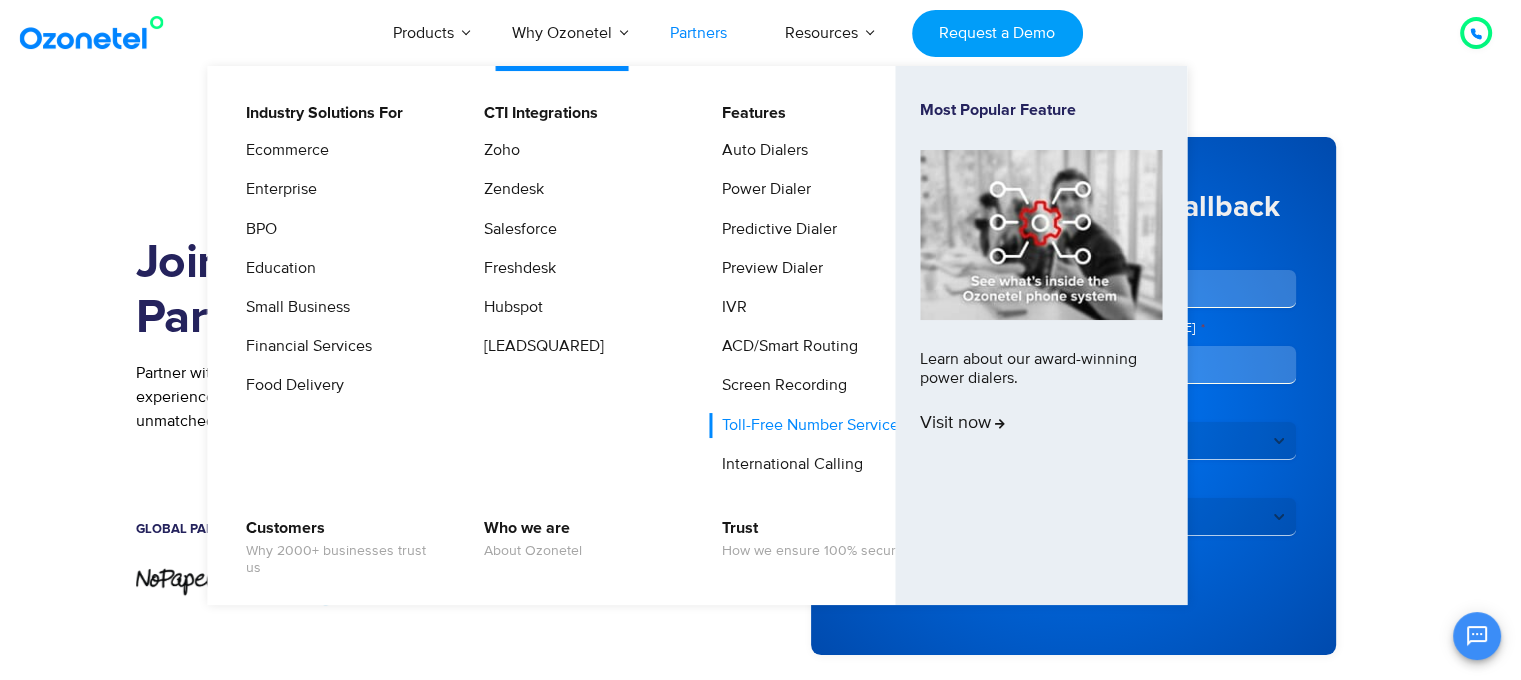 click on "Toll-Free Number Services" at bounding box center (809, 425) 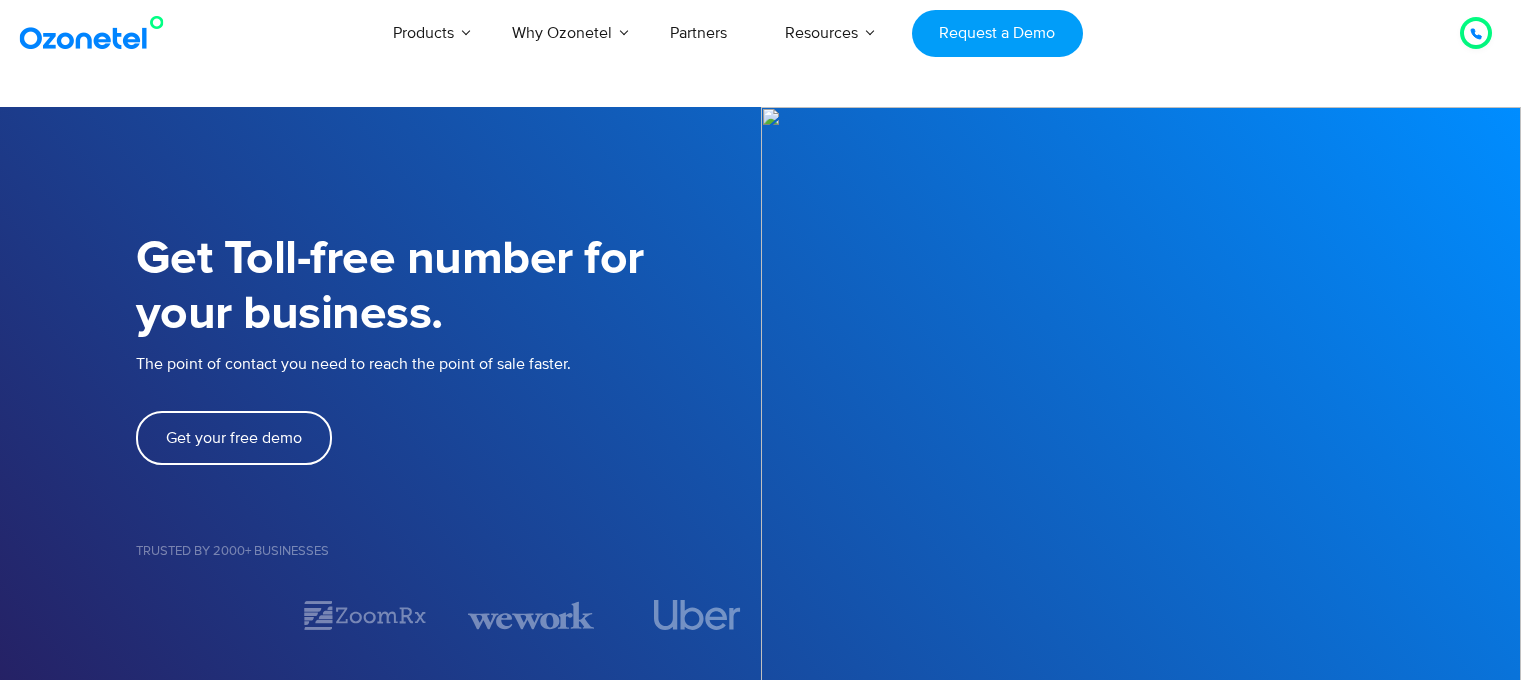 scroll, scrollTop: 0, scrollLeft: 0, axis: both 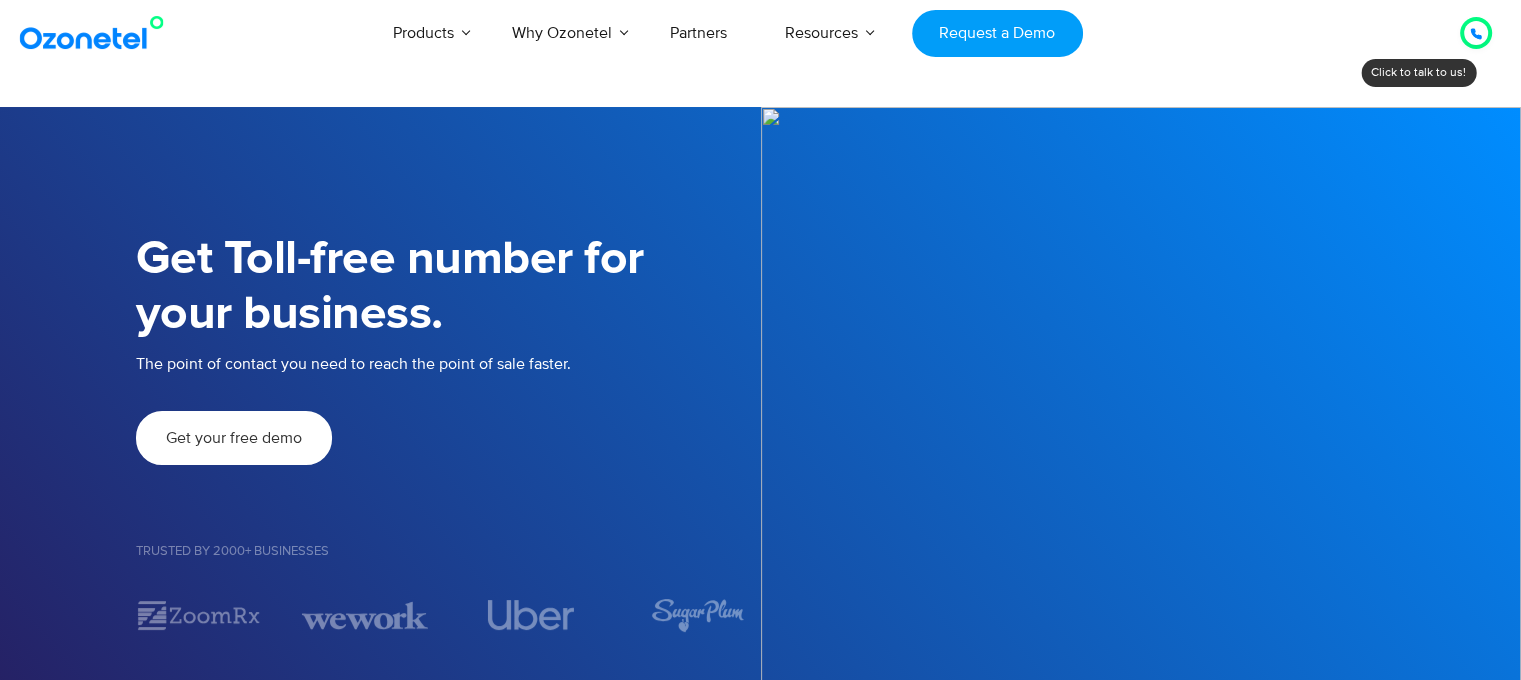 click on "Get your free demo" at bounding box center (234, 438) 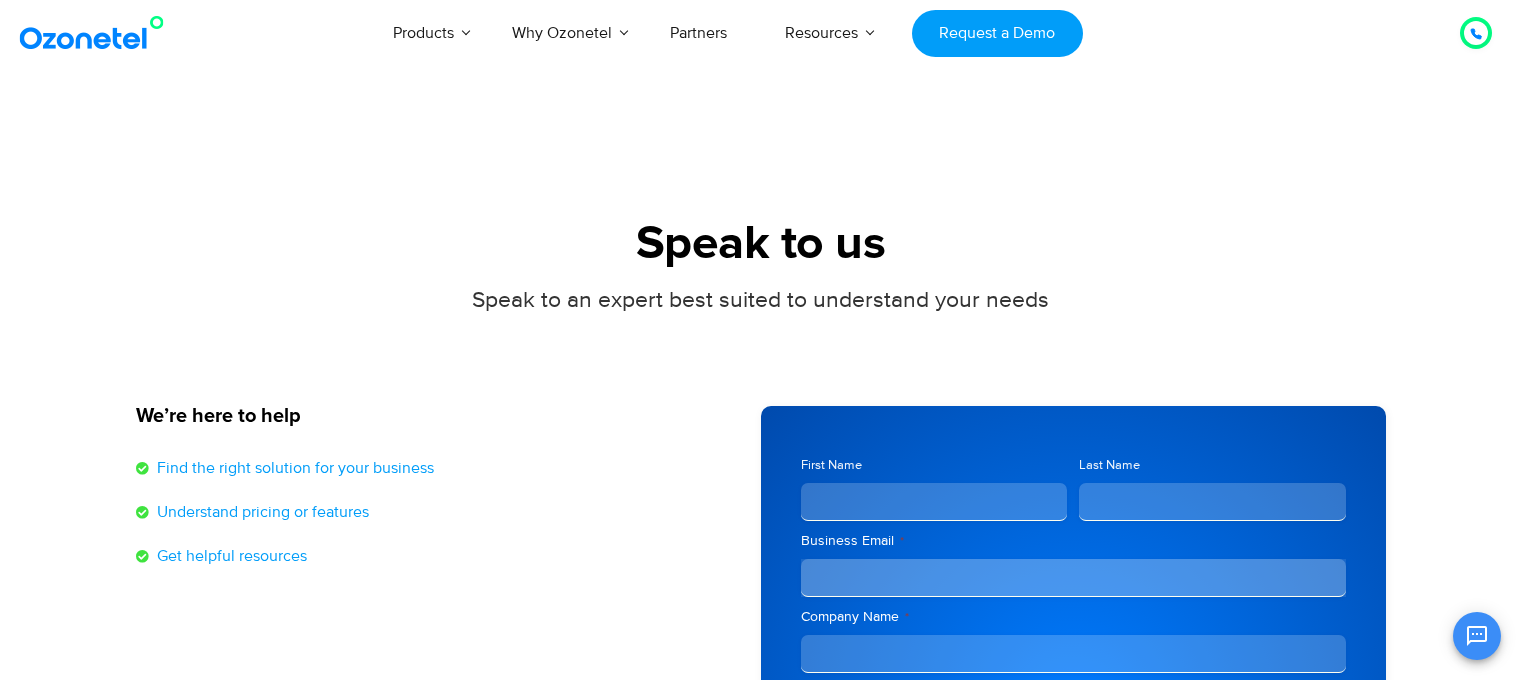 scroll, scrollTop: 0, scrollLeft: 0, axis: both 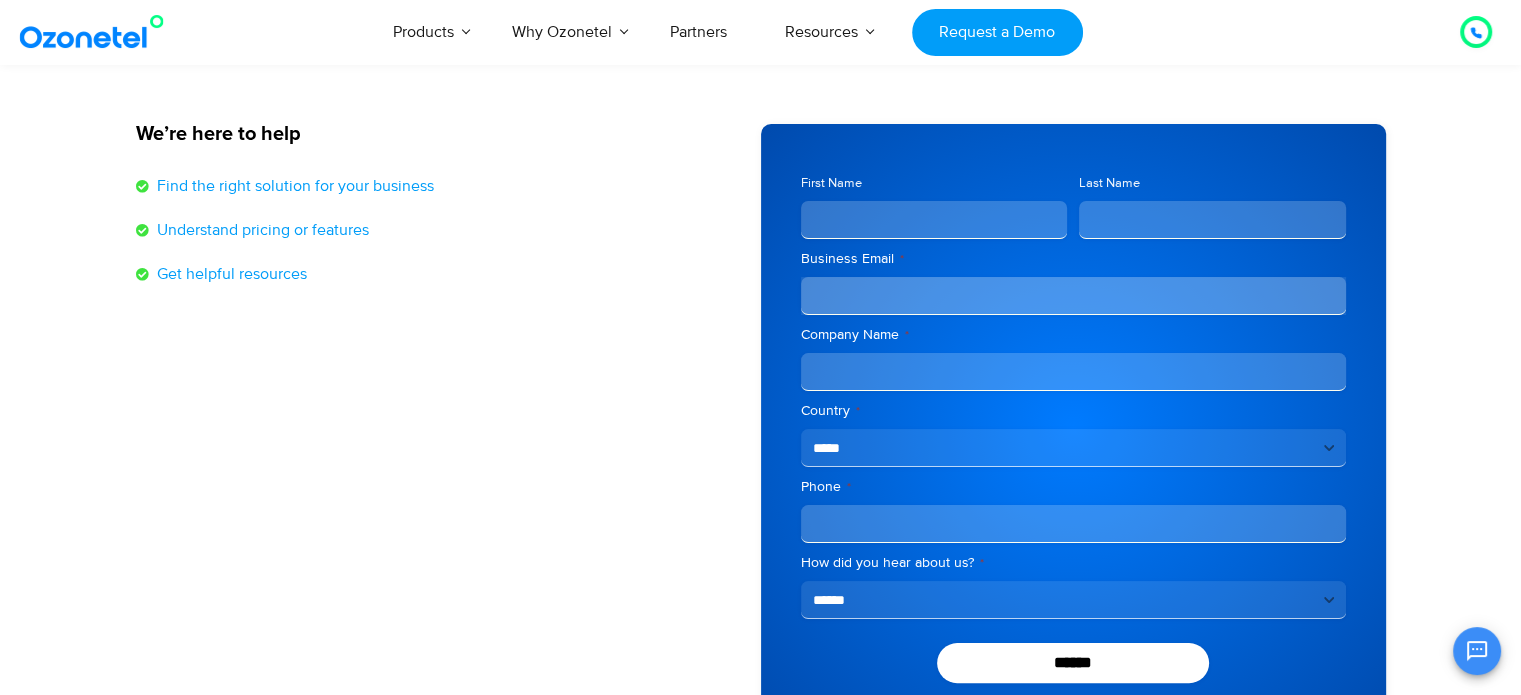 click on "[FIRST_NAME] Name" at bounding box center [934, 220] 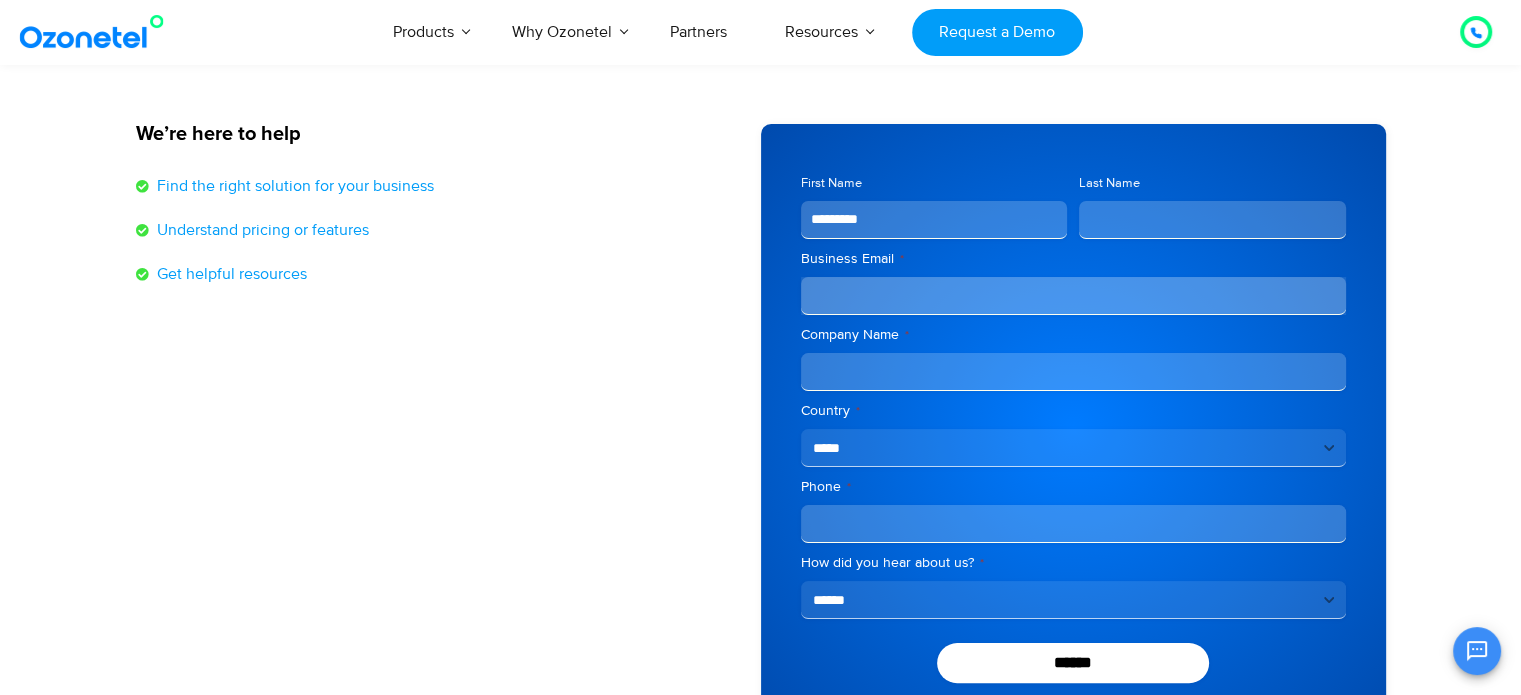 click on "Last Name" at bounding box center [1212, 220] 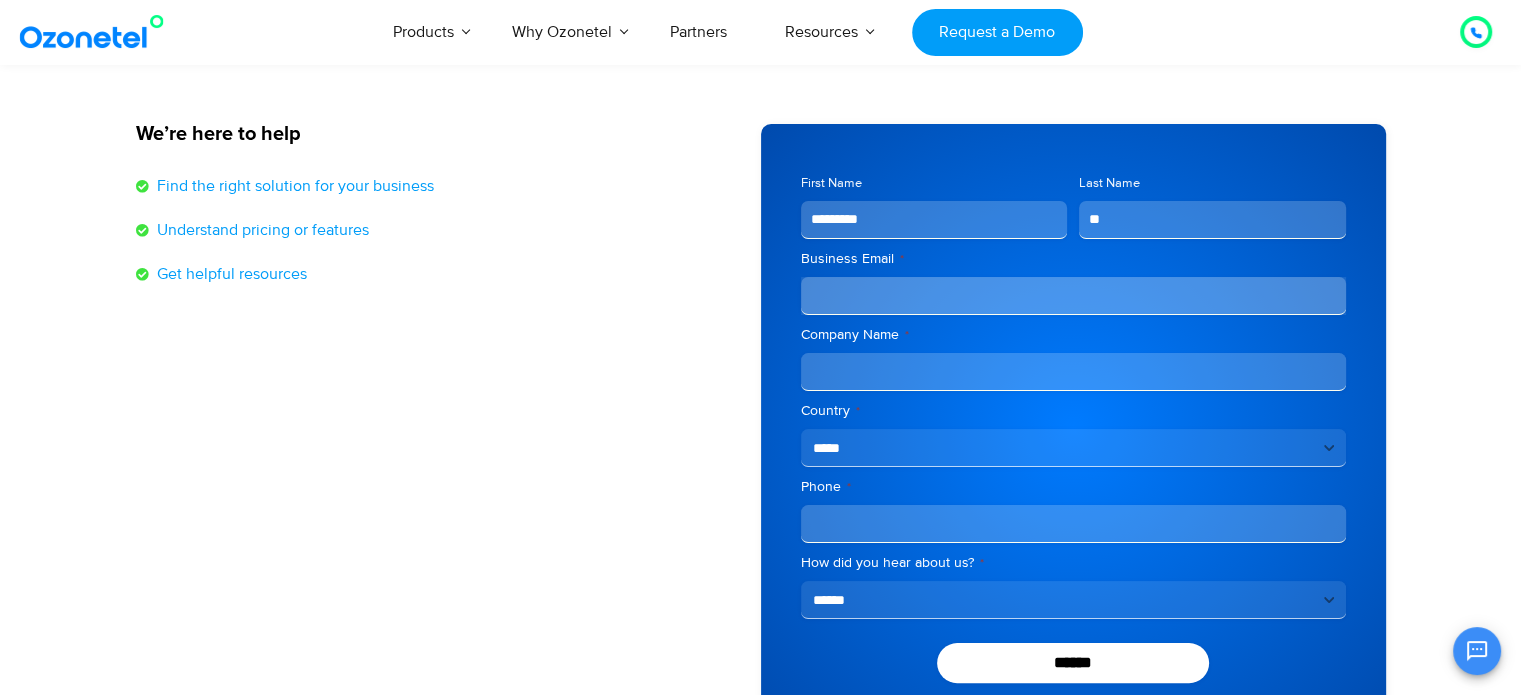 type on "**" 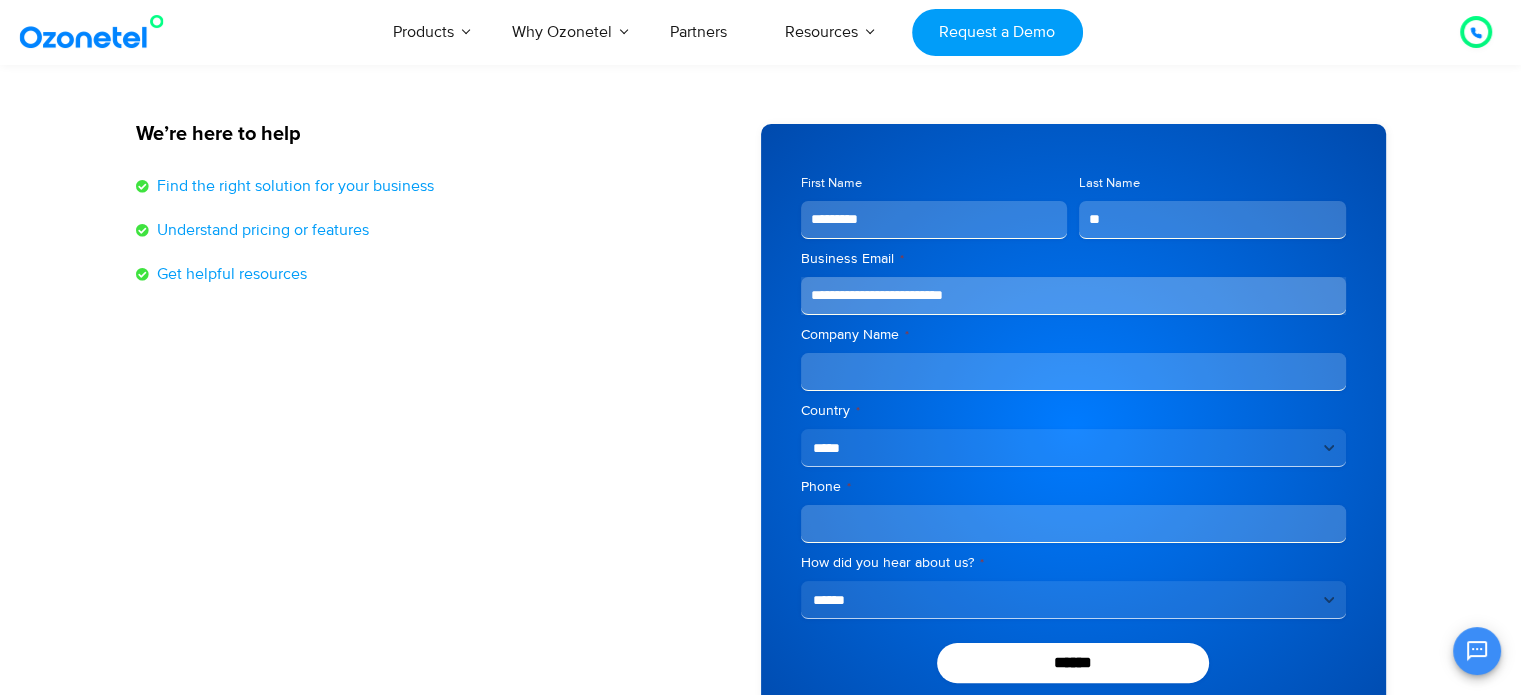 type on "**********" 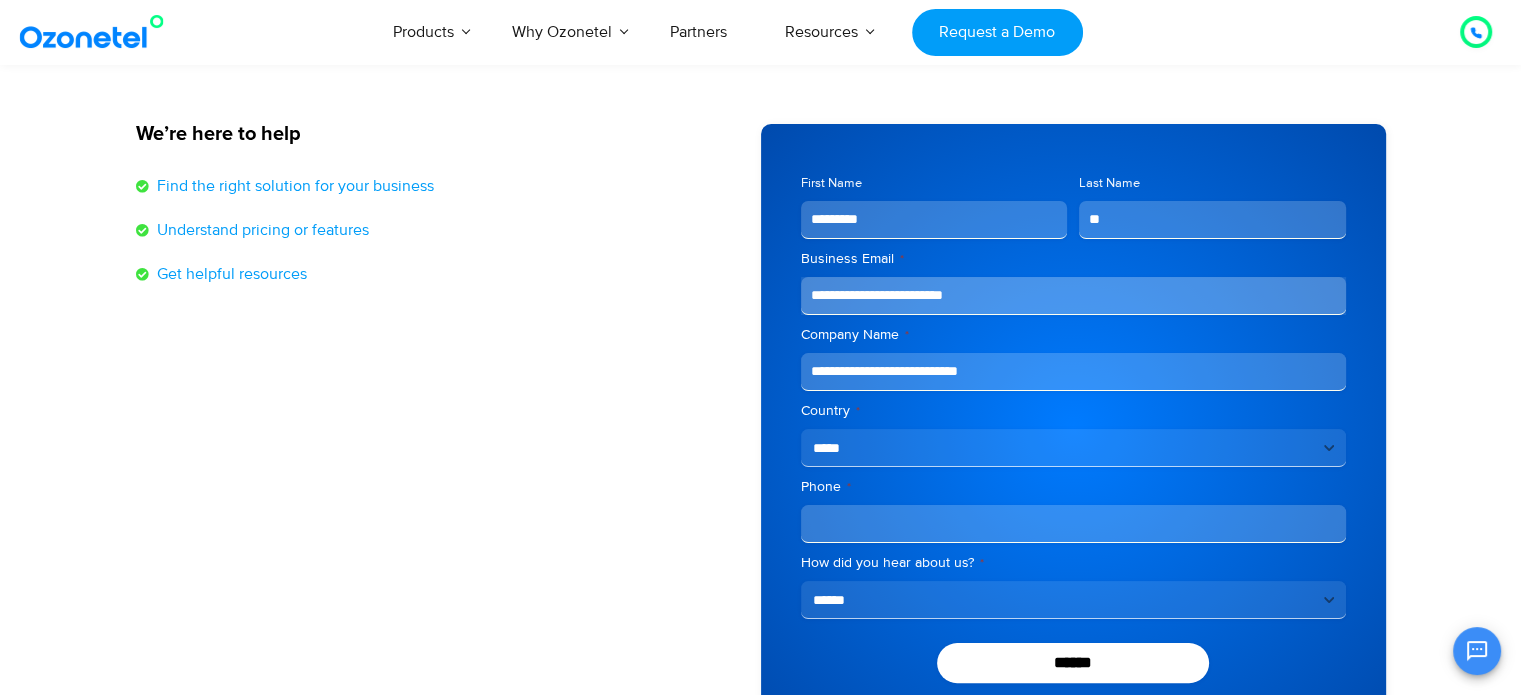 type on "**********" 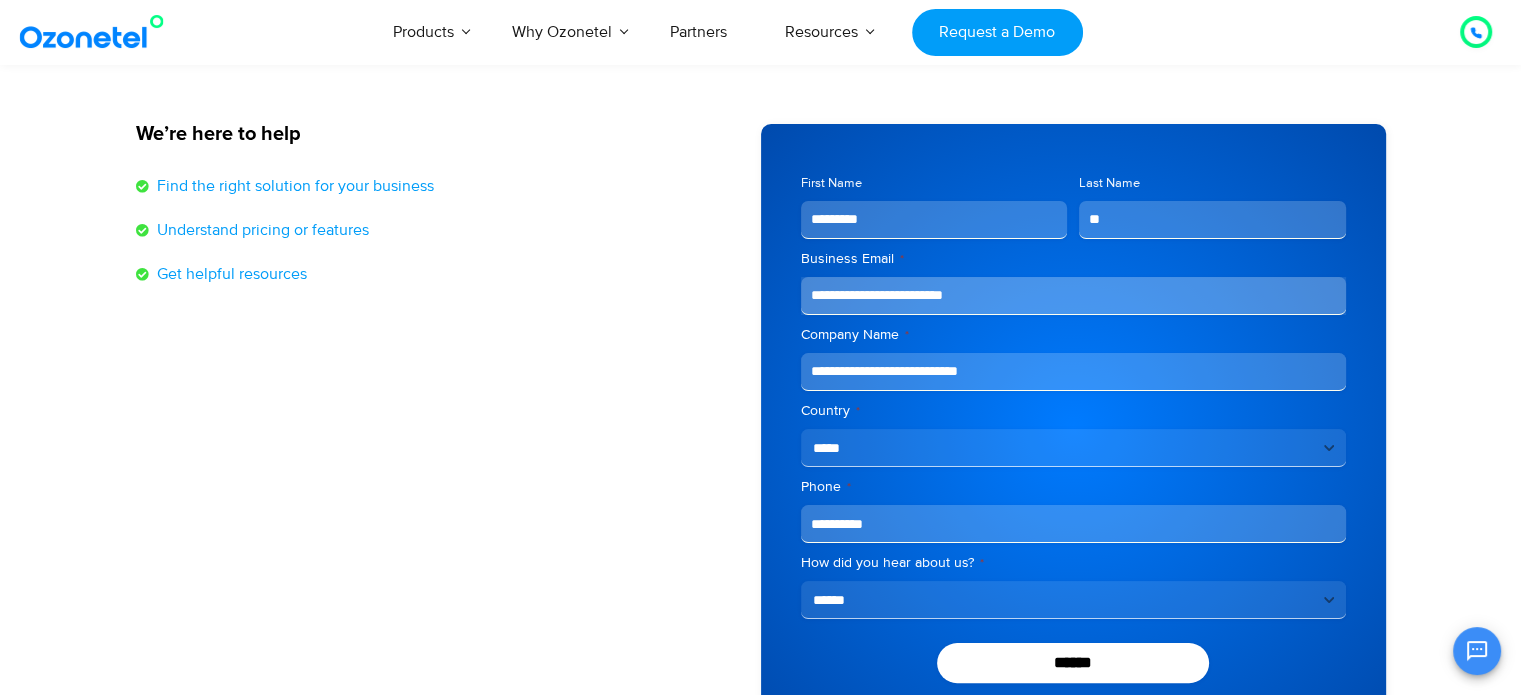 type on "**********" 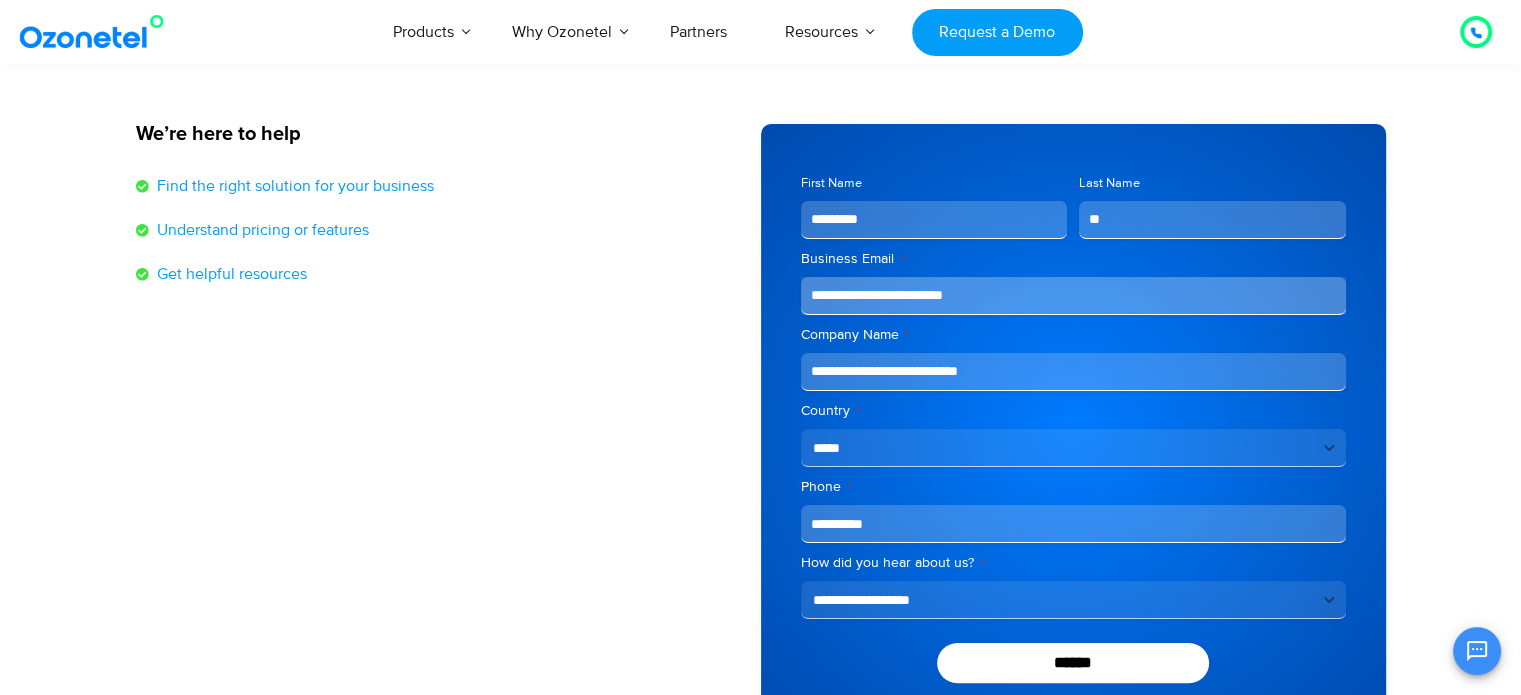 click on "**********" at bounding box center (1073, 600) 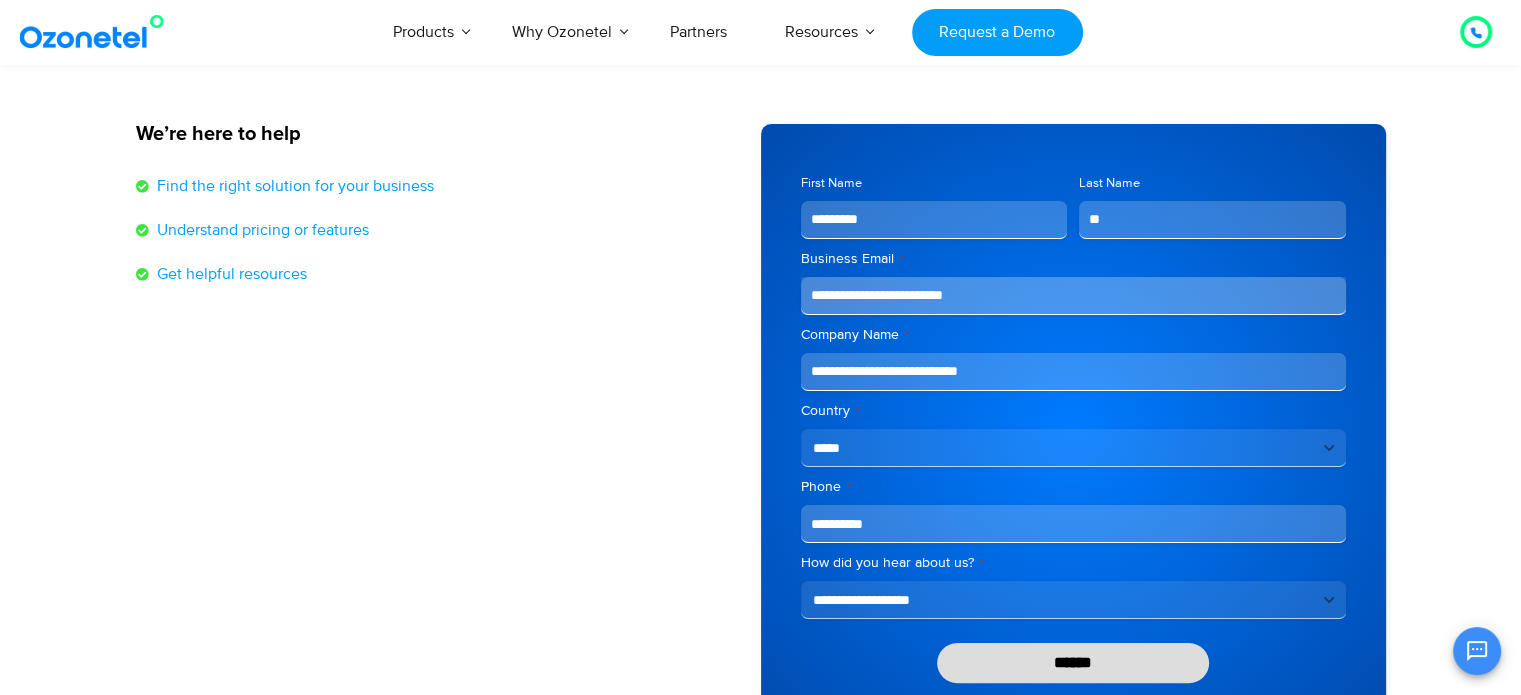 click on "******" at bounding box center (1073, 663) 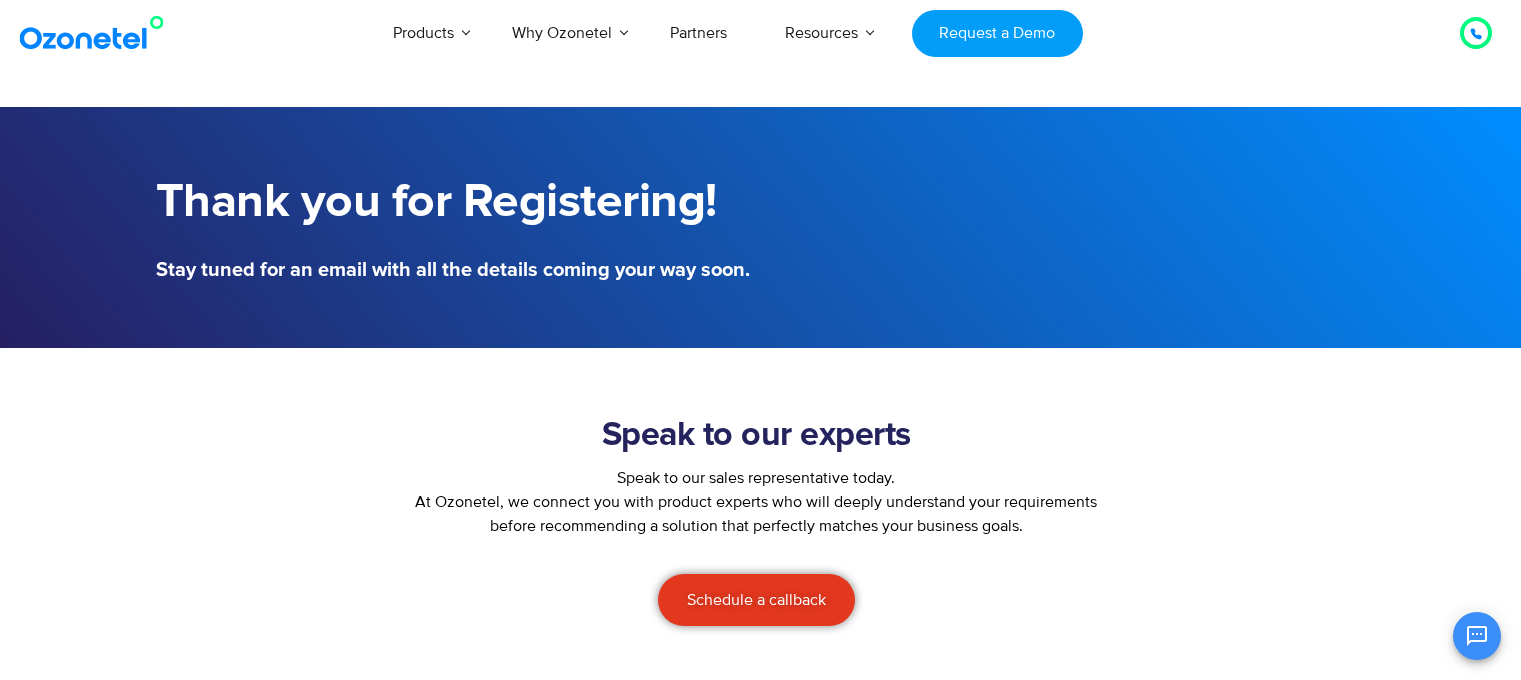 scroll, scrollTop: 0, scrollLeft: 0, axis: both 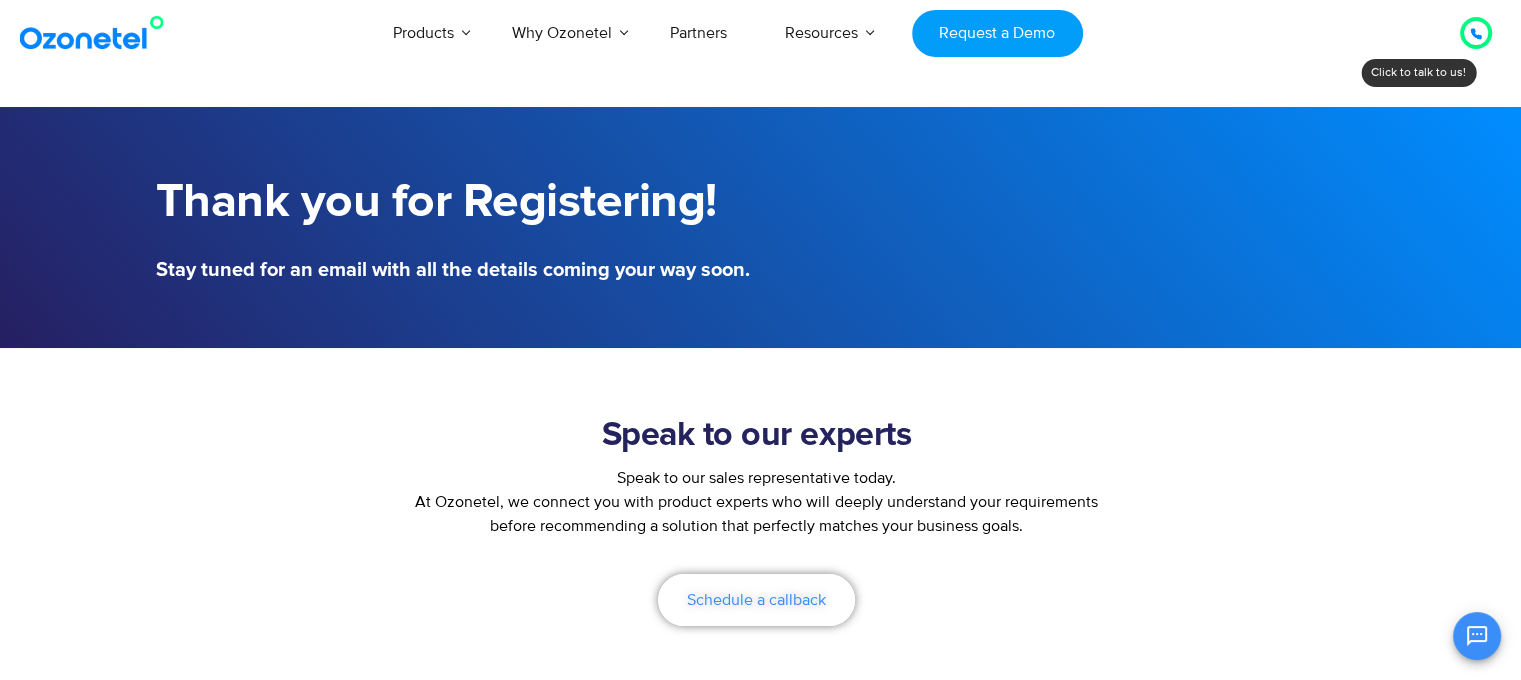click on "Schedule a callback" at bounding box center (756, 600) 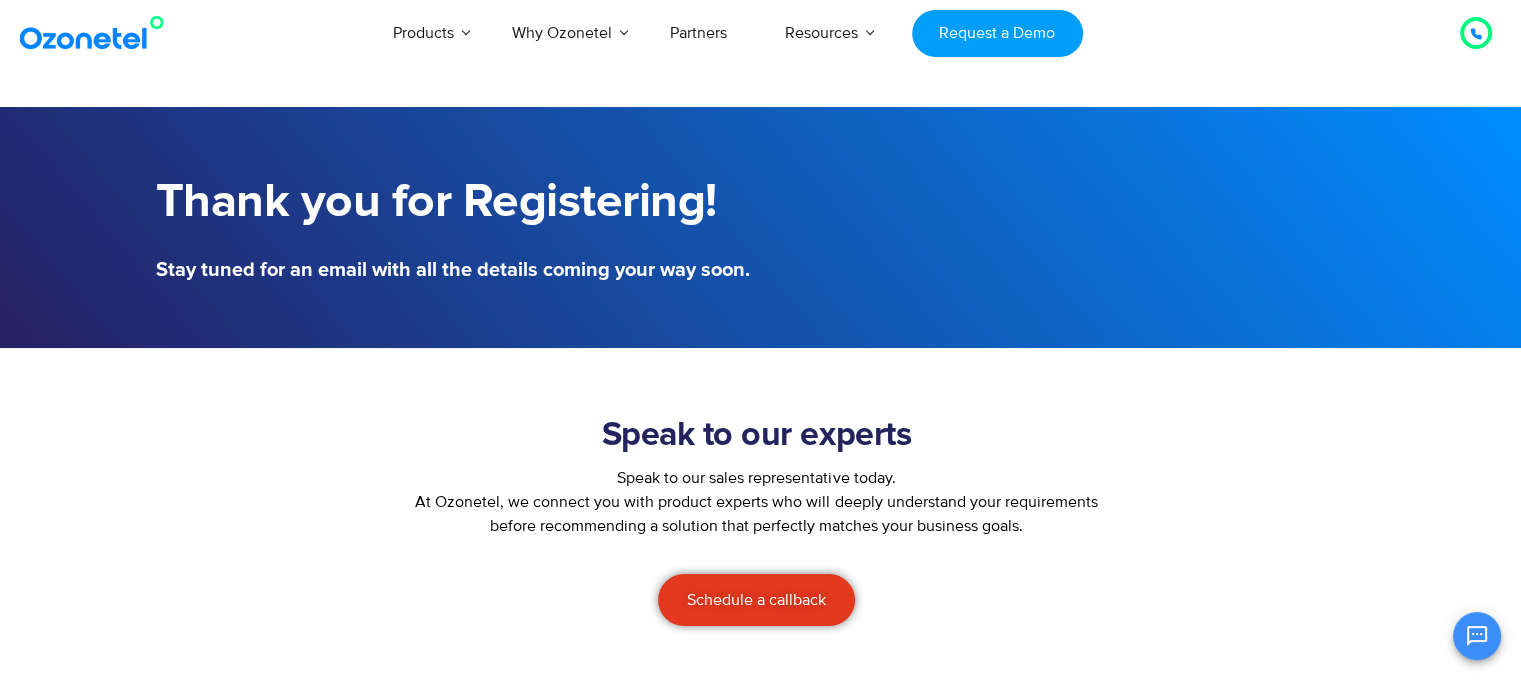 click at bounding box center [1477, 636] 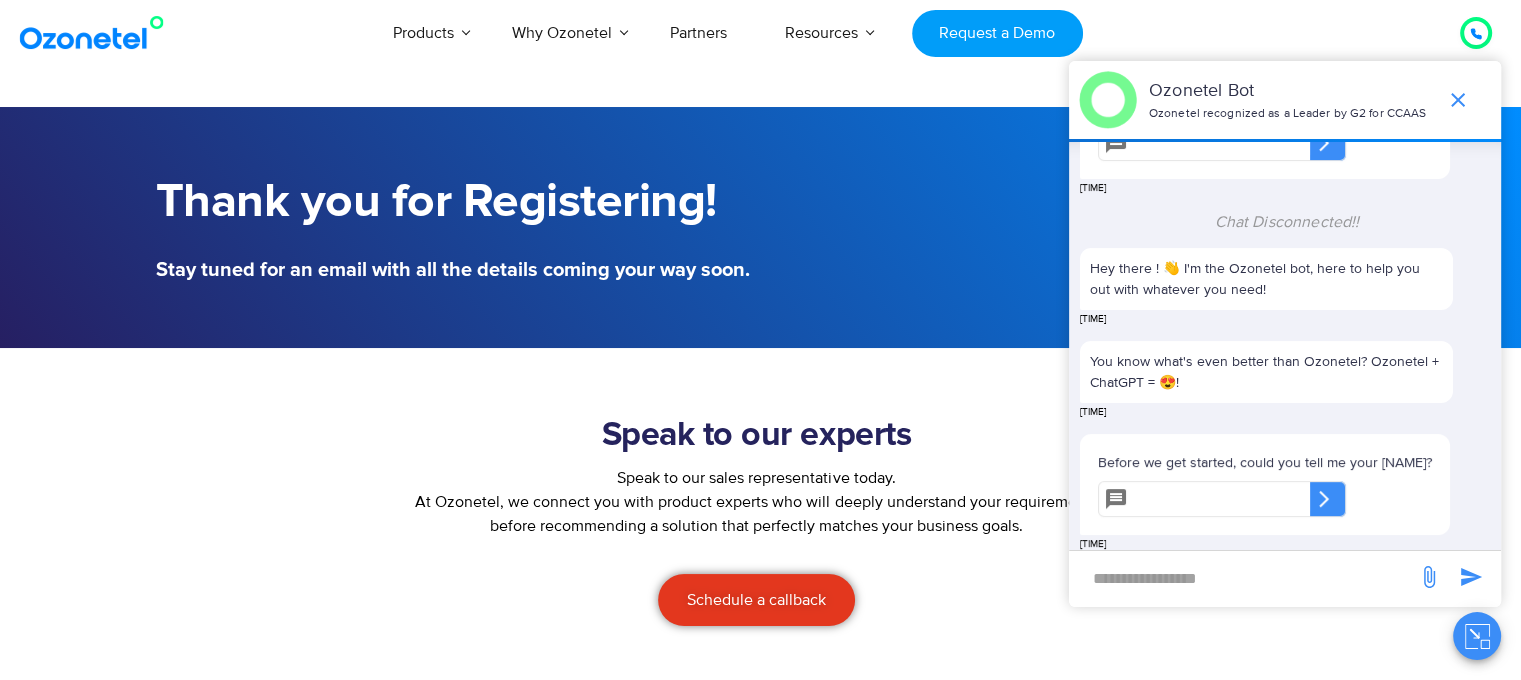 click at bounding box center (1223, 499) 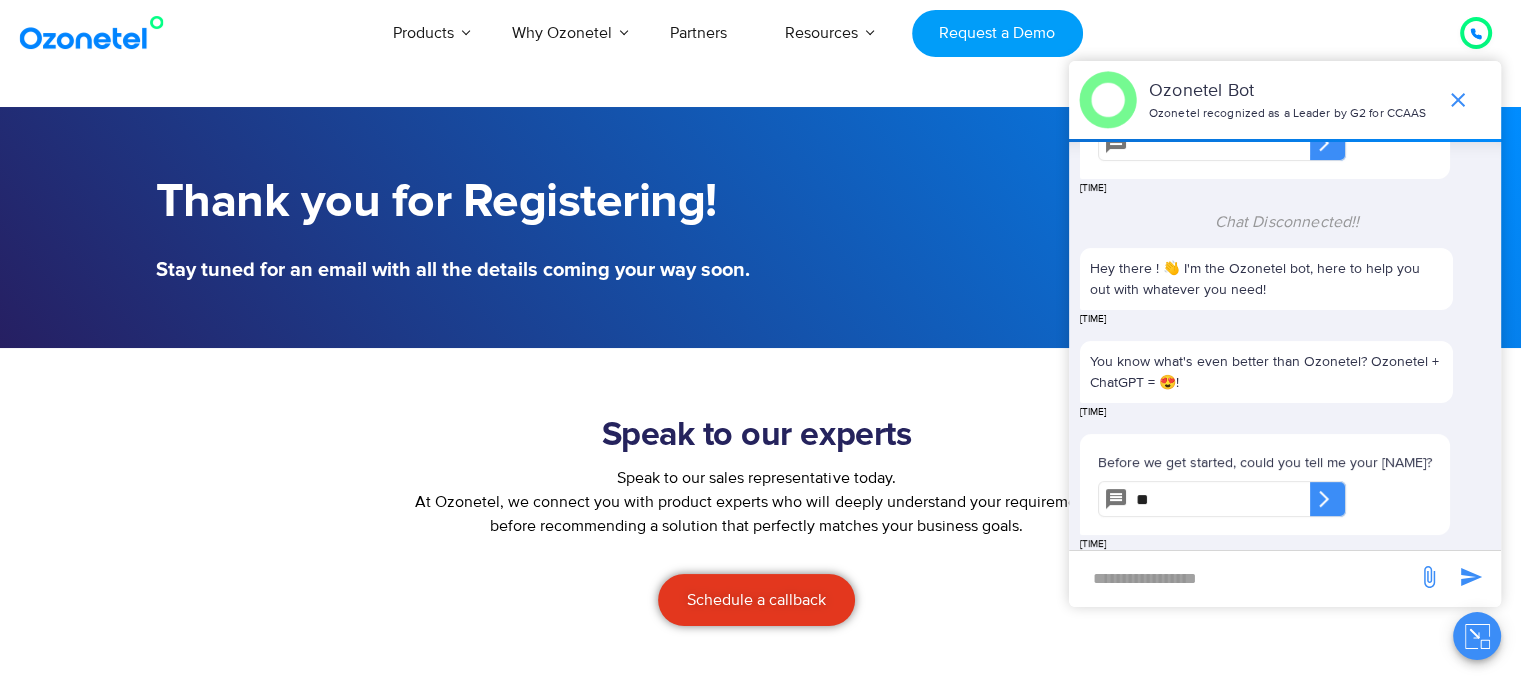 type on "**" 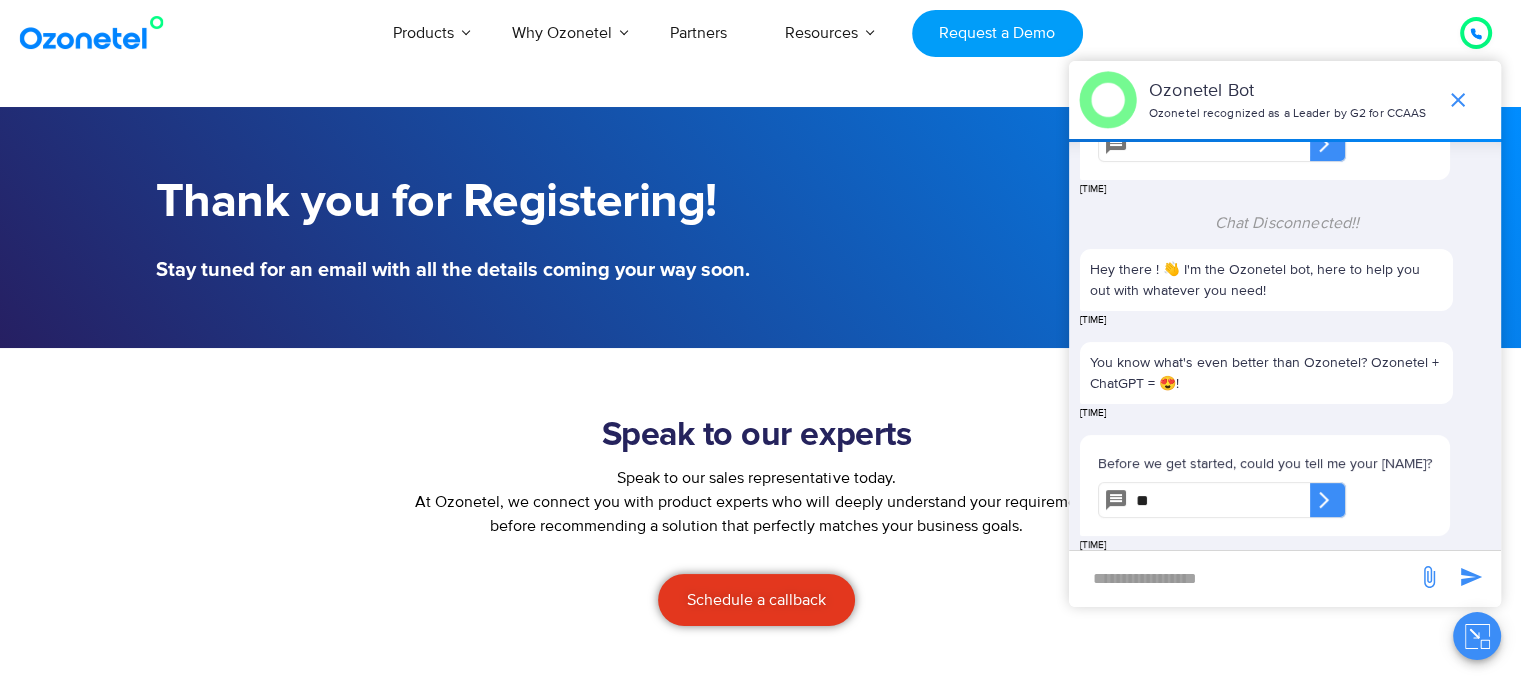 click at bounding box center [1324, 500] 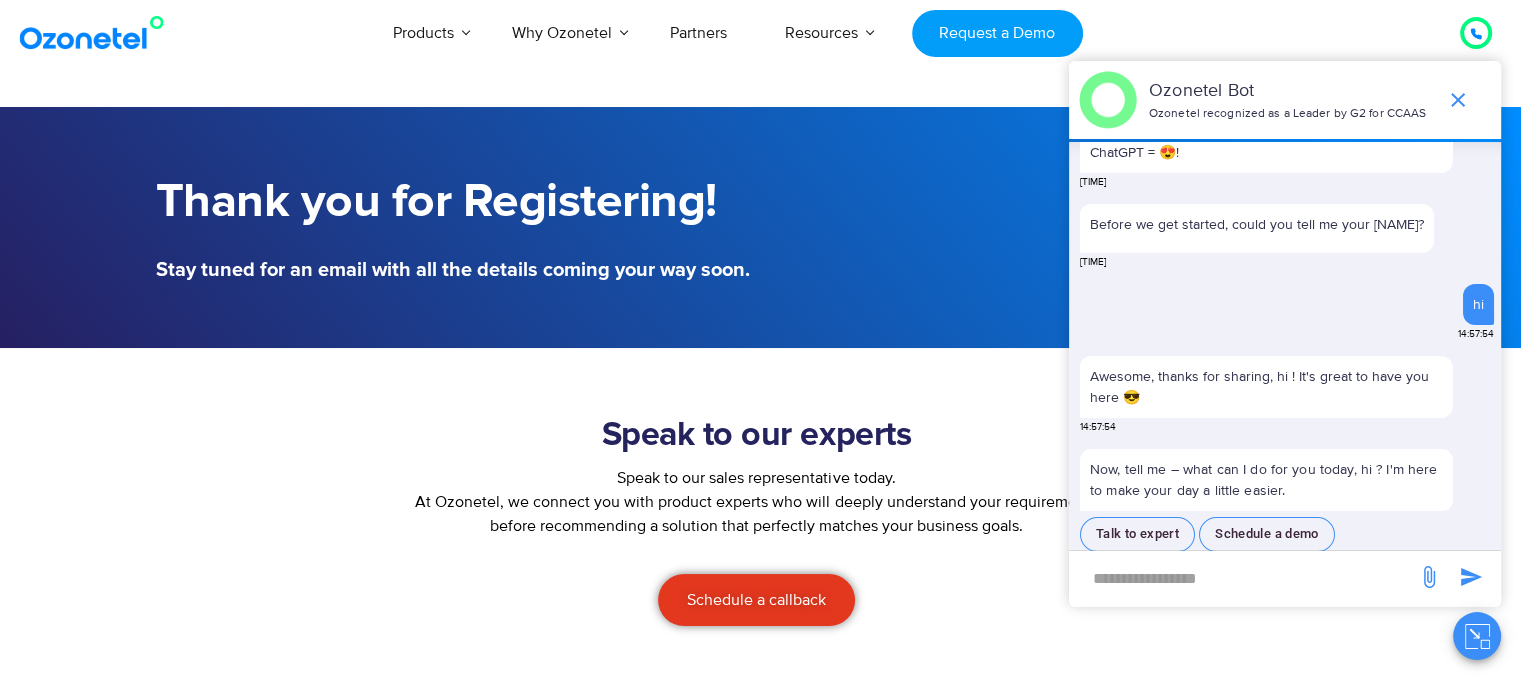 scroll, scrollTop: 501, scrollLeft: 0, axis: vertical 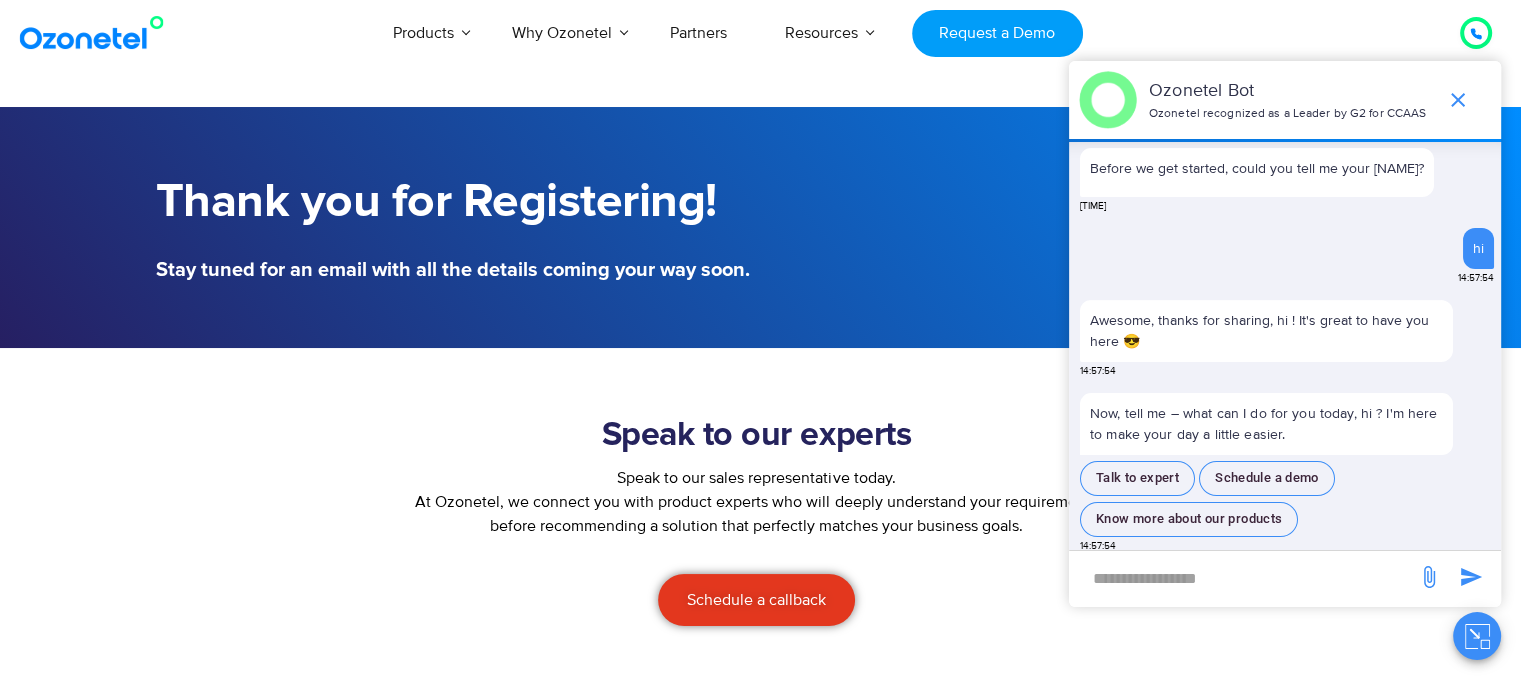 click at bounding box center (1243, 578) 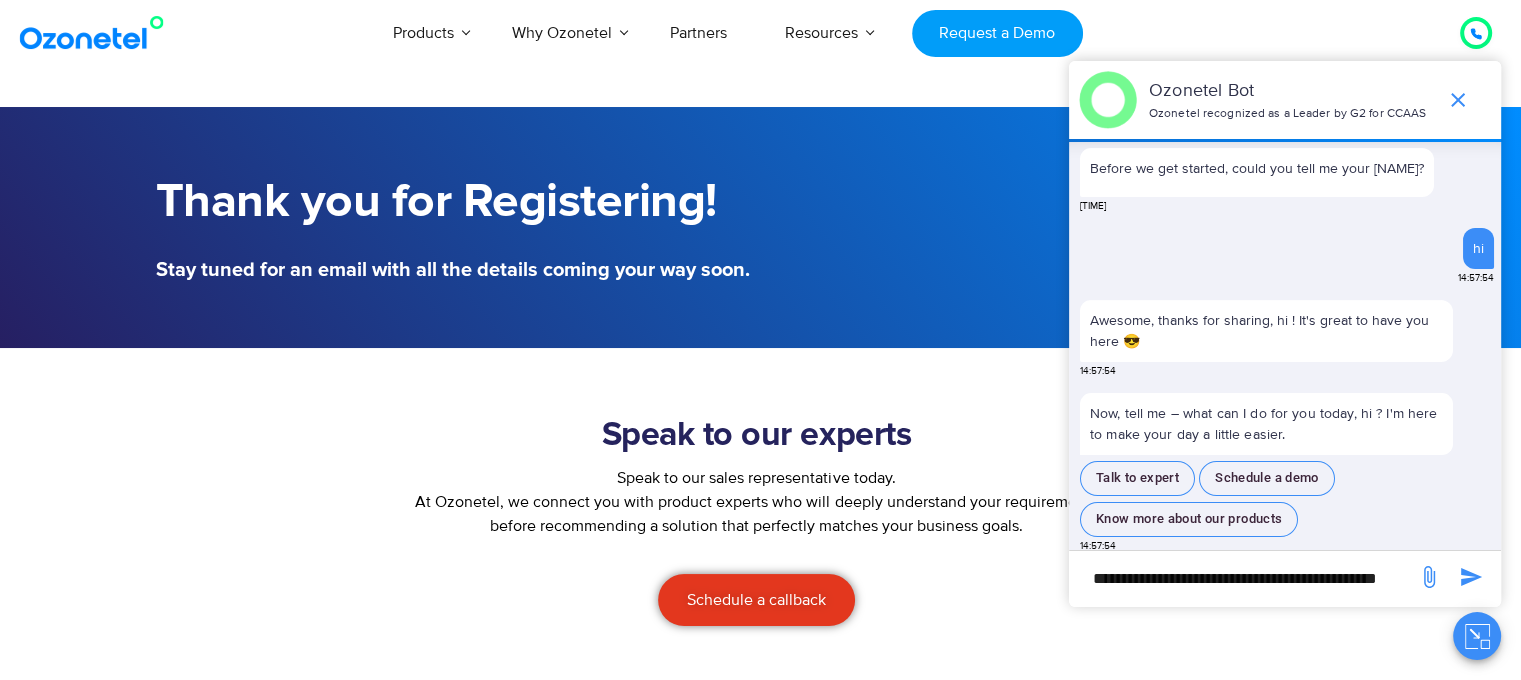 scroll, scrollTop: 0, scrollLeft: 12, axis: horizontal 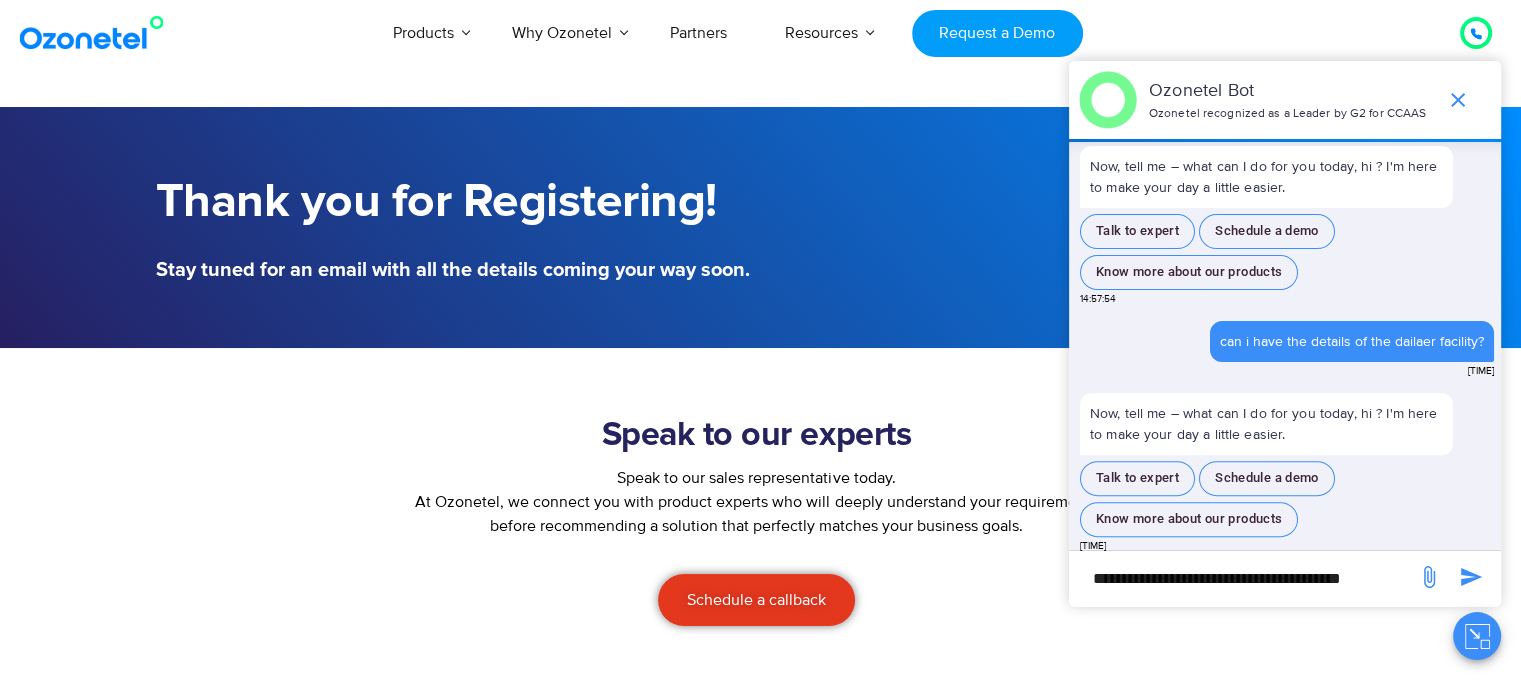 type on "**********" 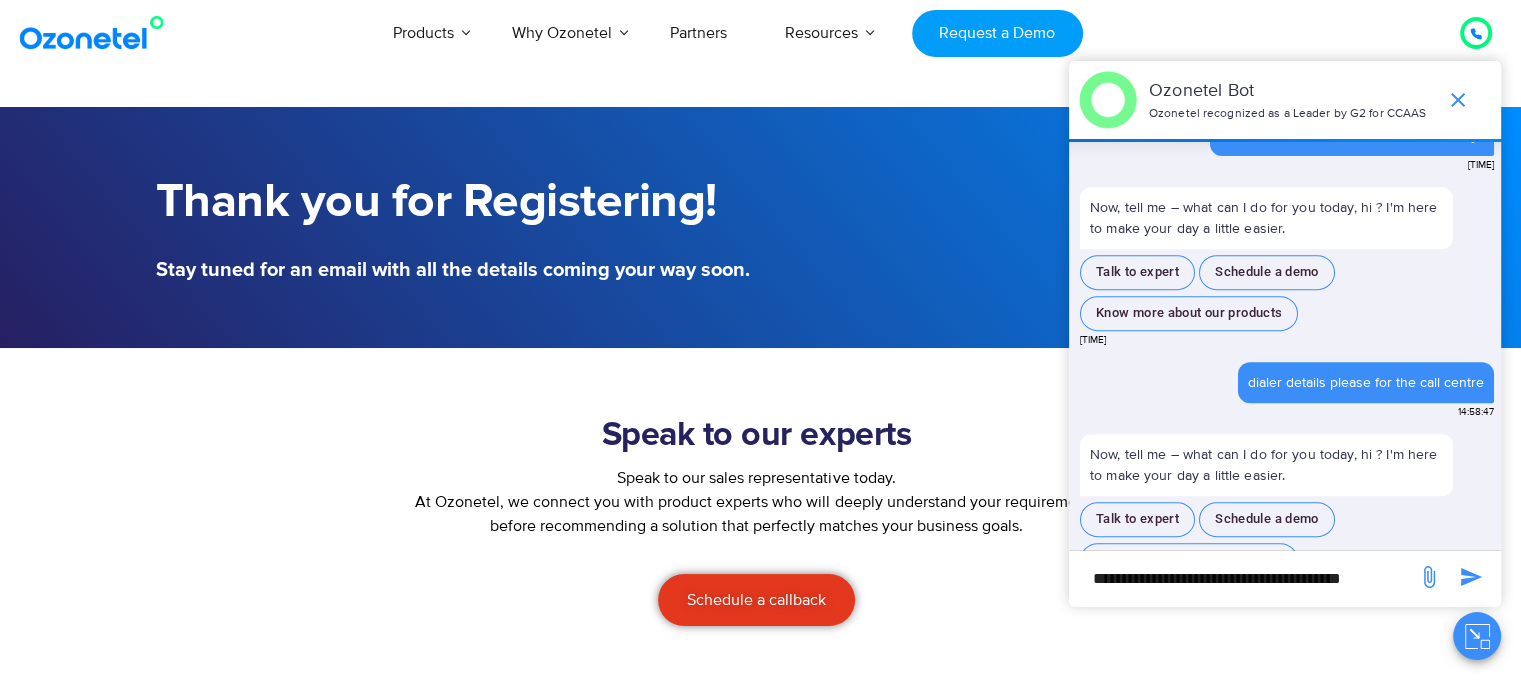 scroll, scrollTop: 959, scrollLeft: 0, axis: vertical 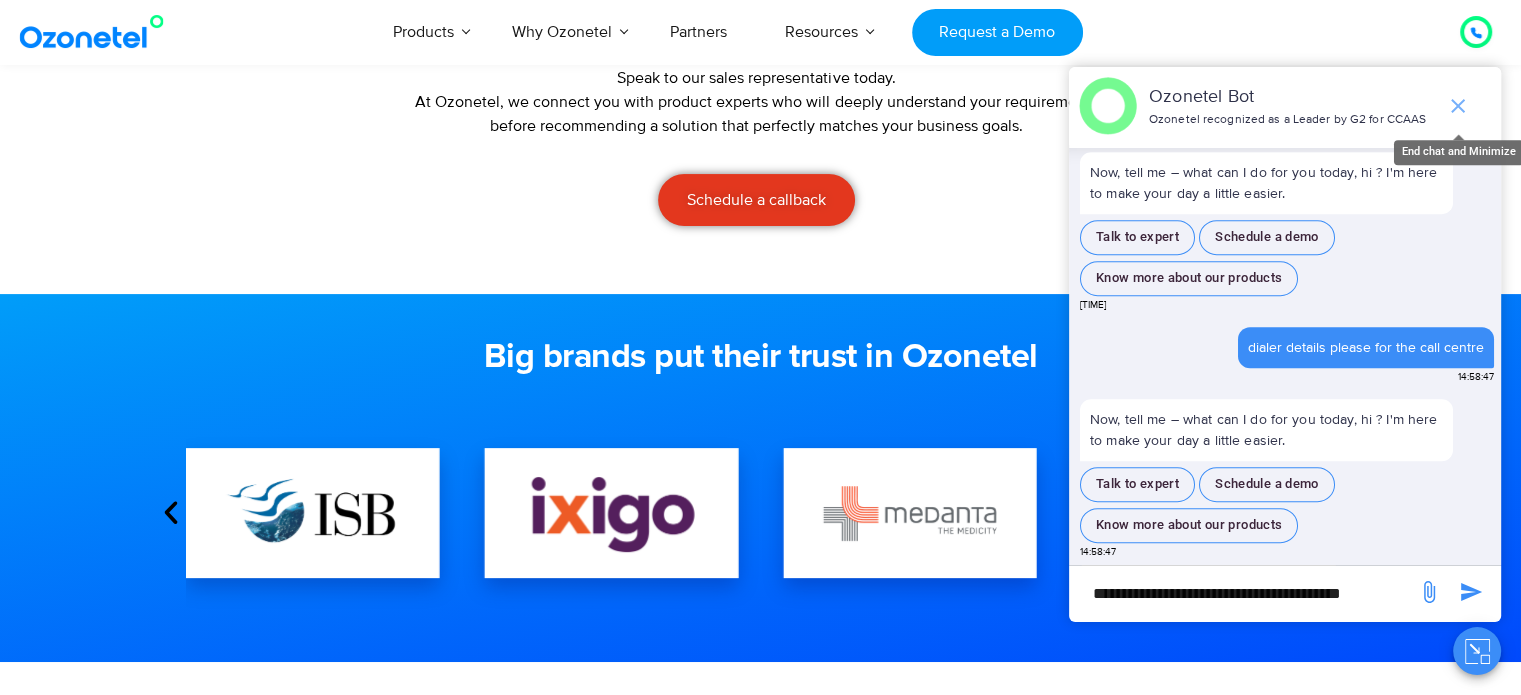 click at bounding box center [1458, 106] 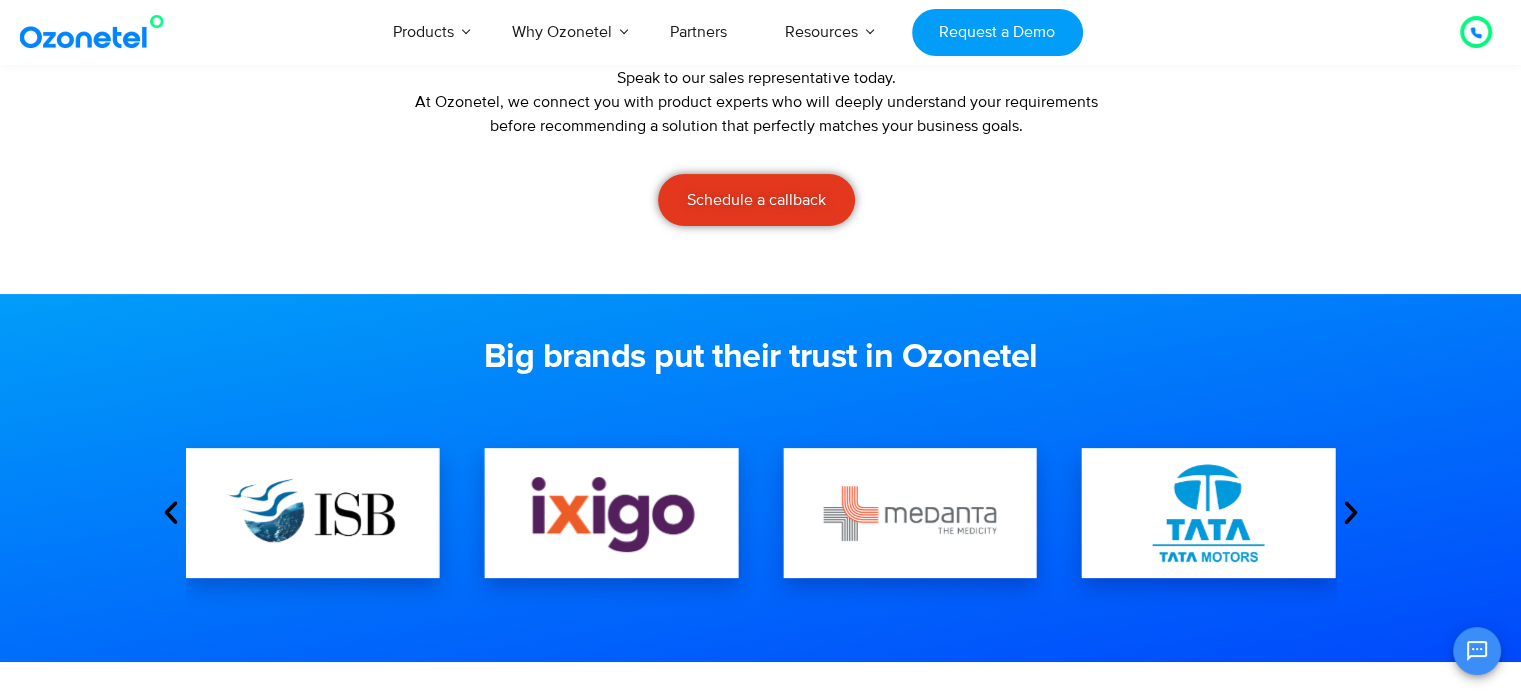 scroll, scrollTop: 996, scrollLeft: 0, axis: vertical 